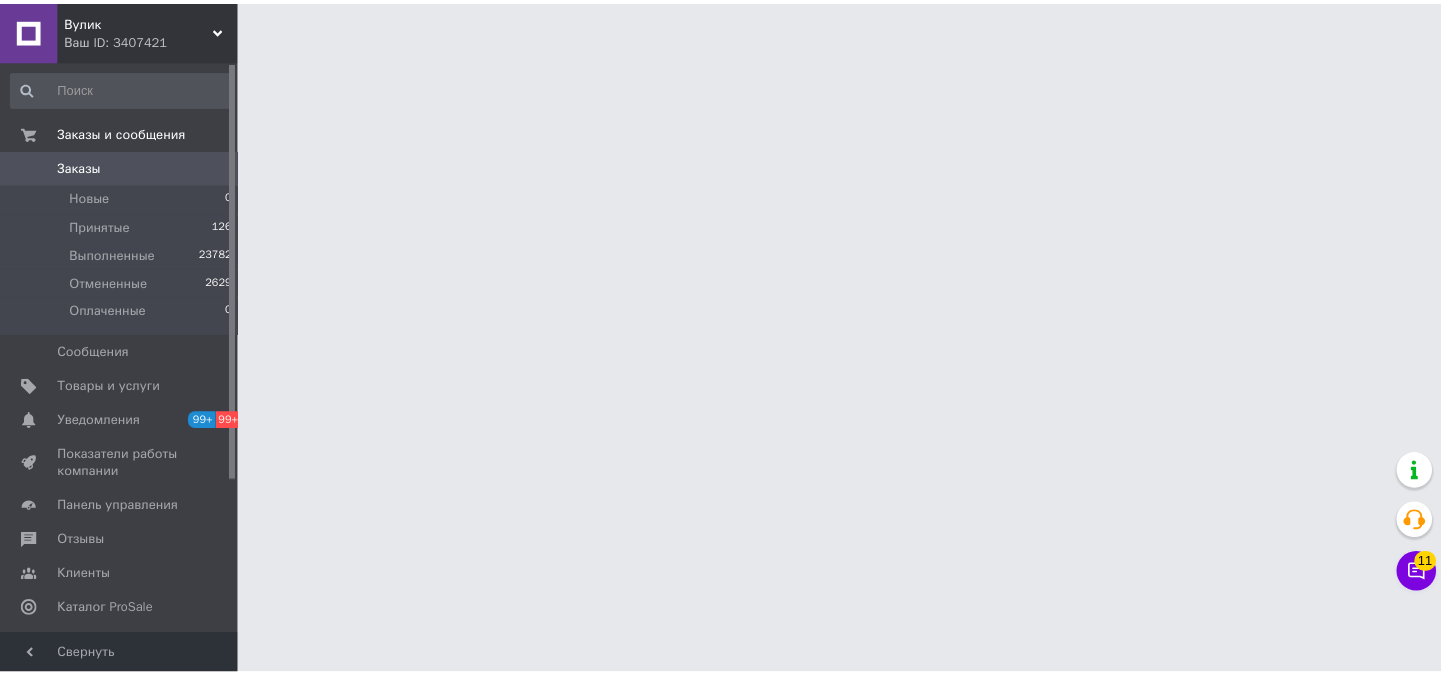 scroll, scrollTop: 0, scrollLeft: 0, axis: both 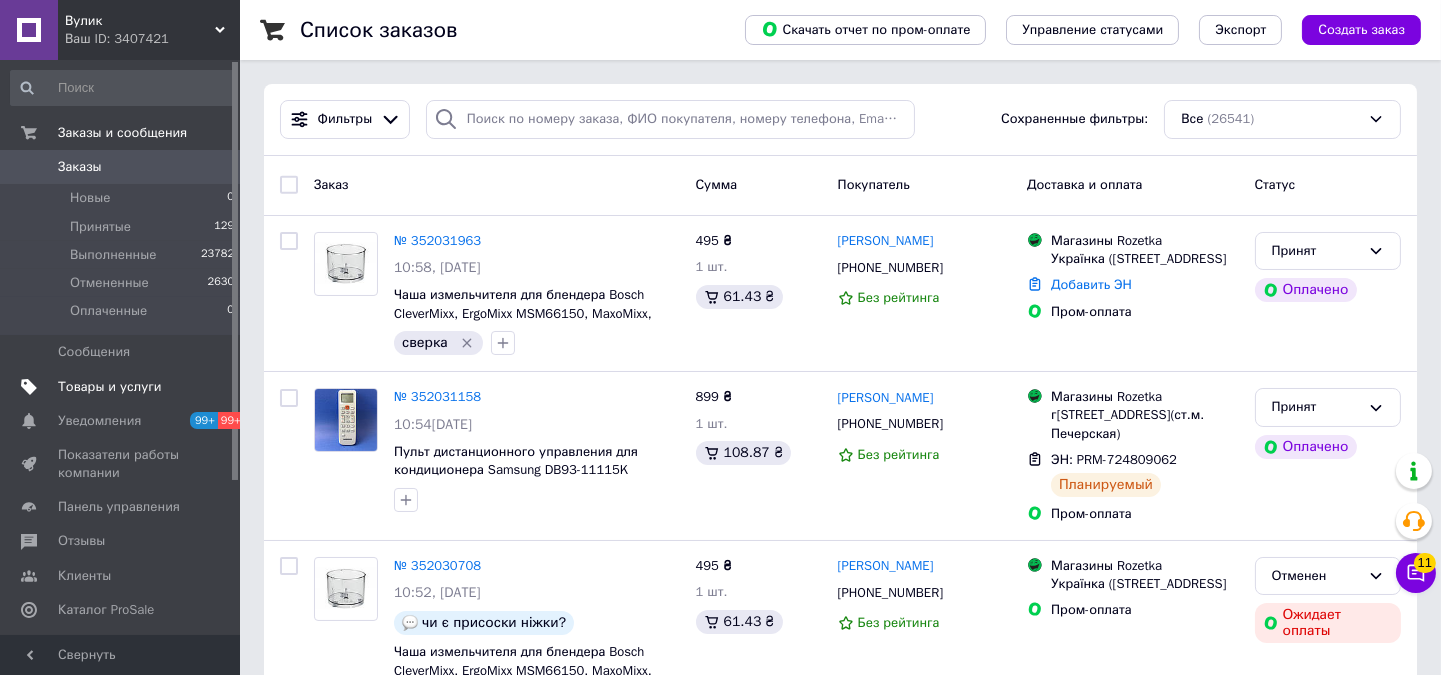 click on "Товары и услуги" at bounding box center [110, 387] 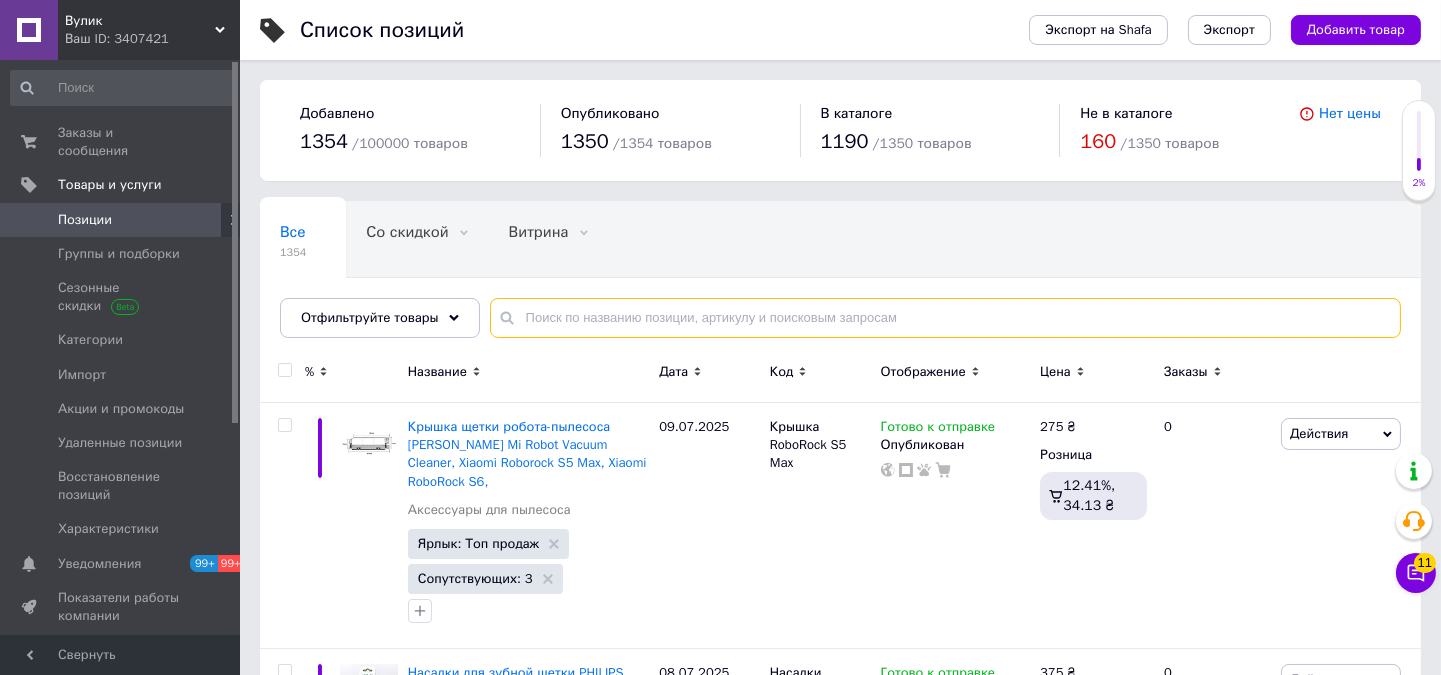click at bounding box center [945, 318] 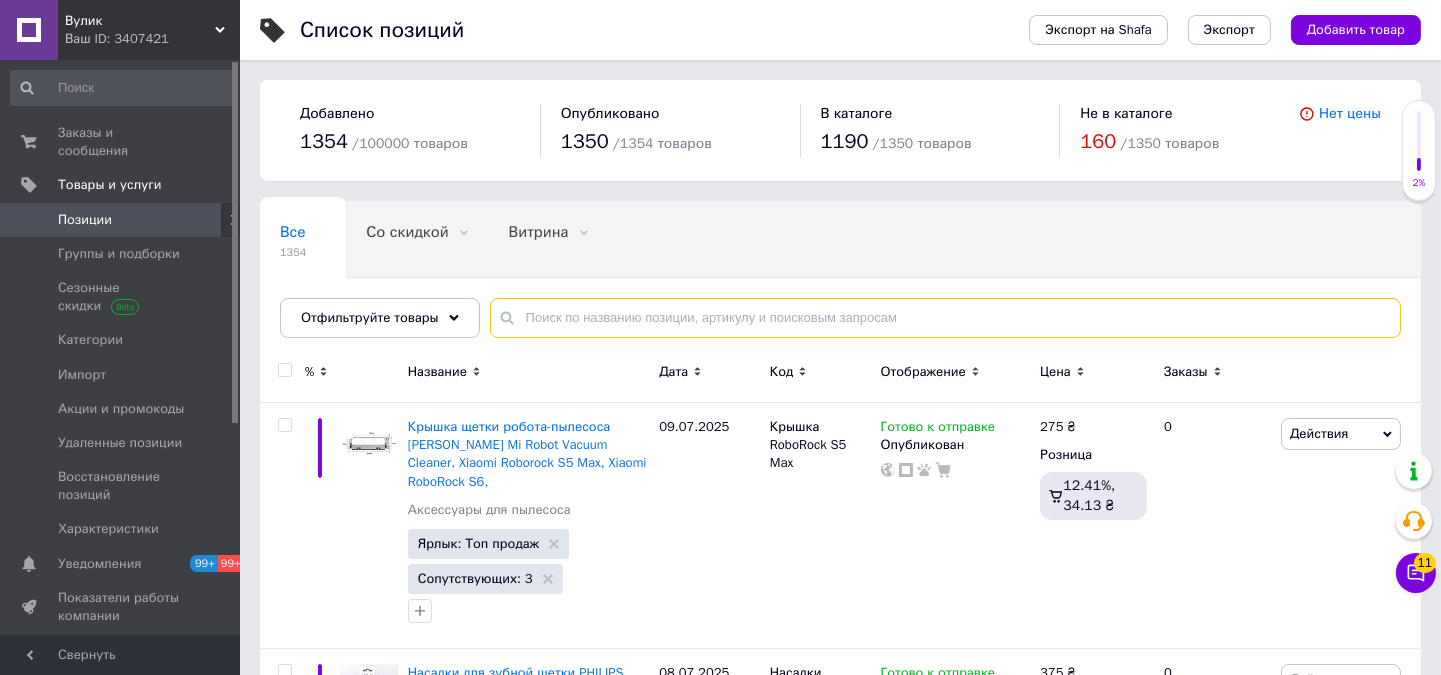 paste on "DJ82-01079A" 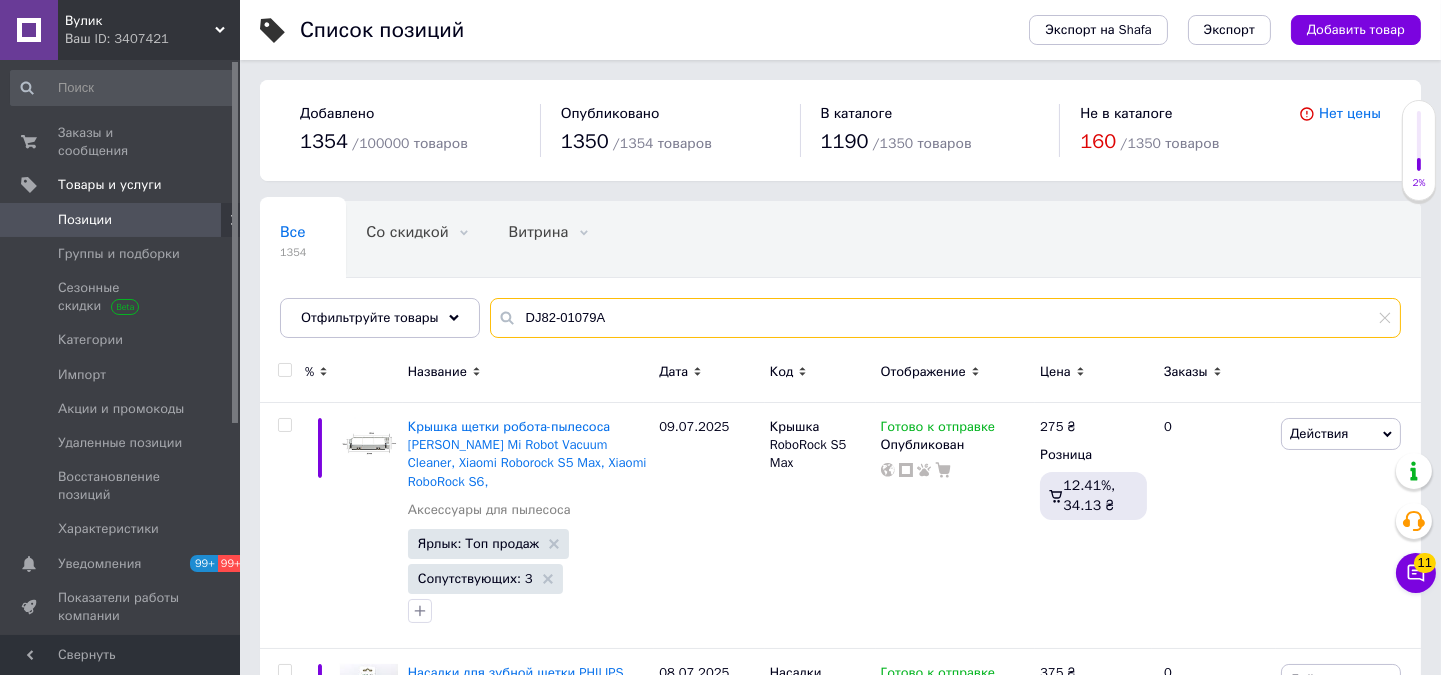 type on "DJ82-01079A" 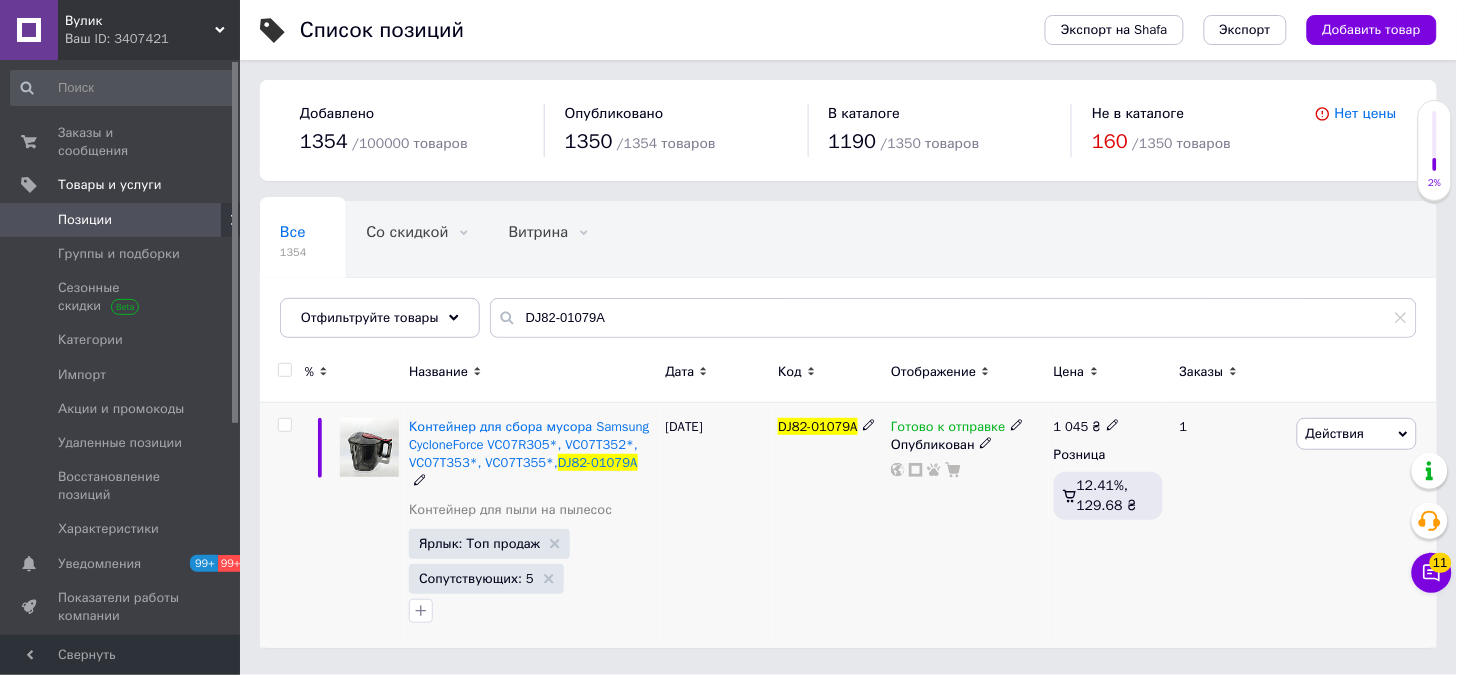 click 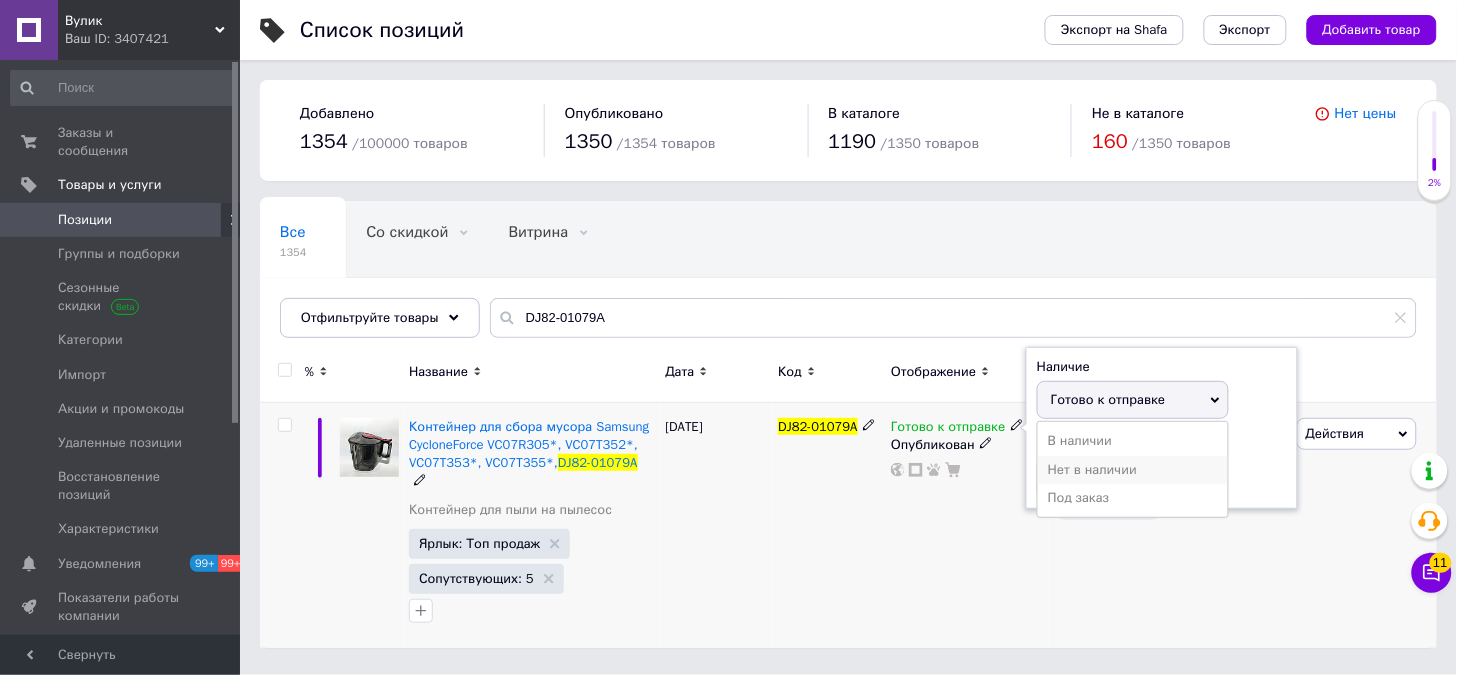 click on "Нет в наличии" at bounding box center [1133, 470] 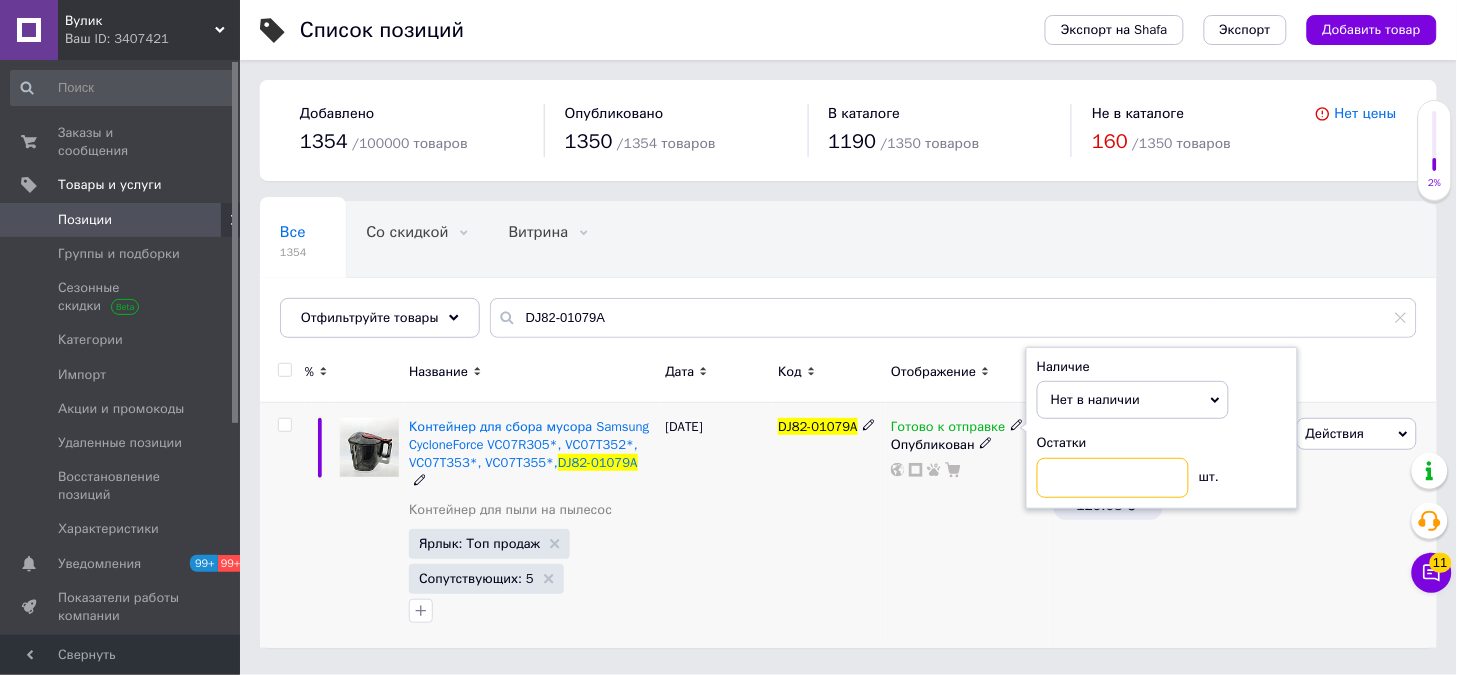 click at bounding box center [1113, 478] 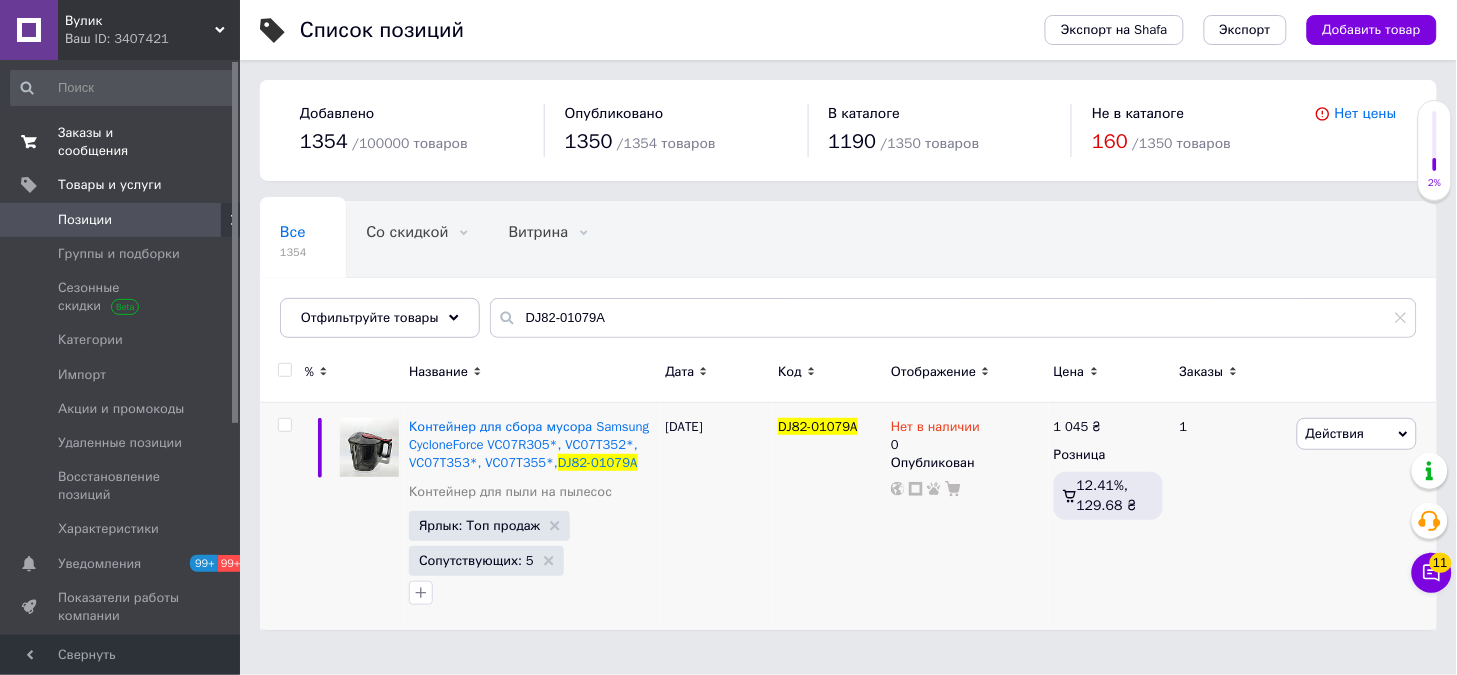 click on "Заказы и сообщения 0 0" at bounding box center [123, 142] 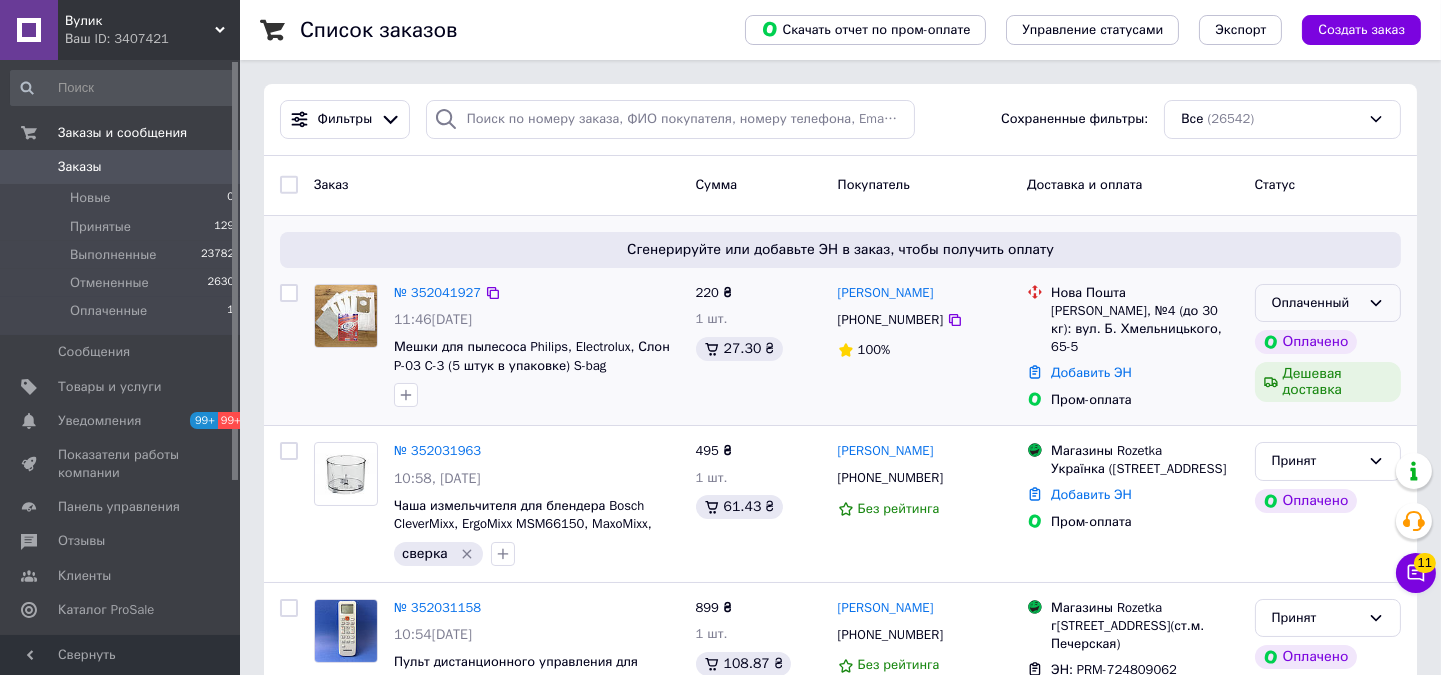 click on "Оплаченный" at bounding box center (1316, 303) 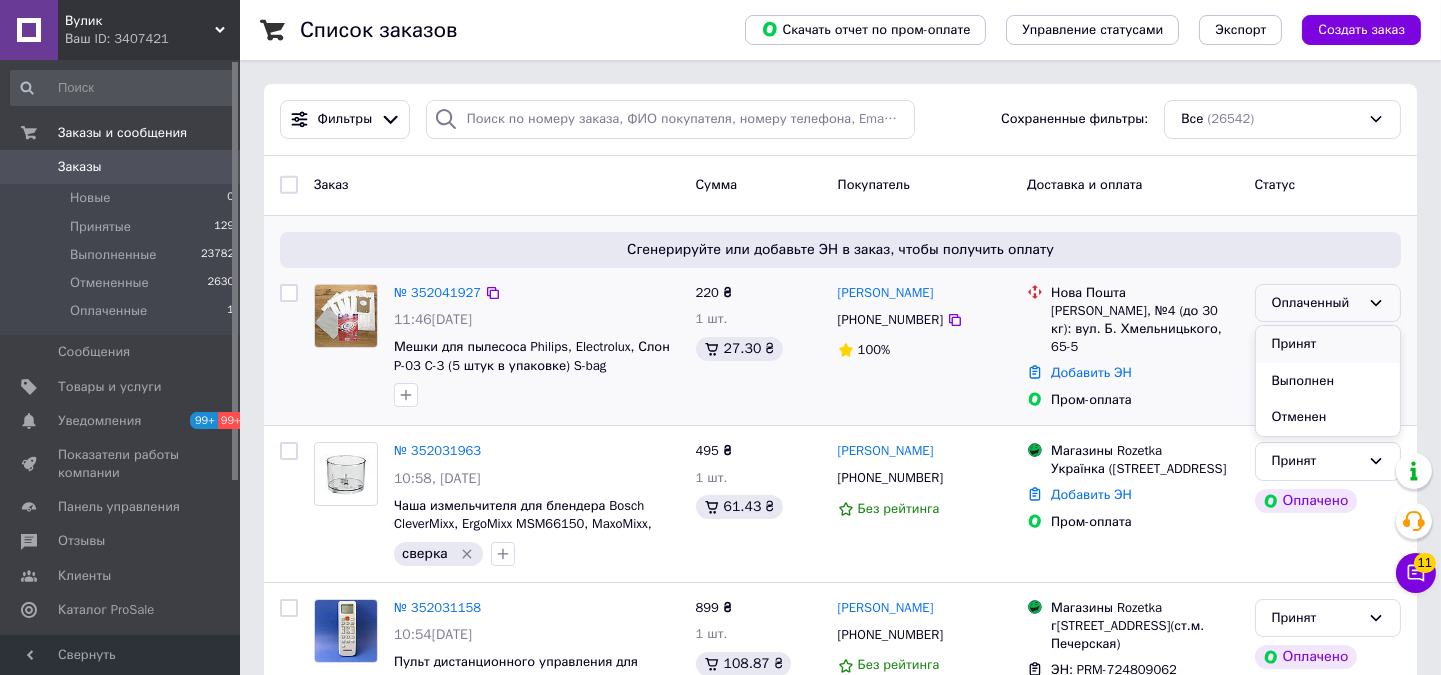 click on "Принят" at bounding box center (1328, 344) 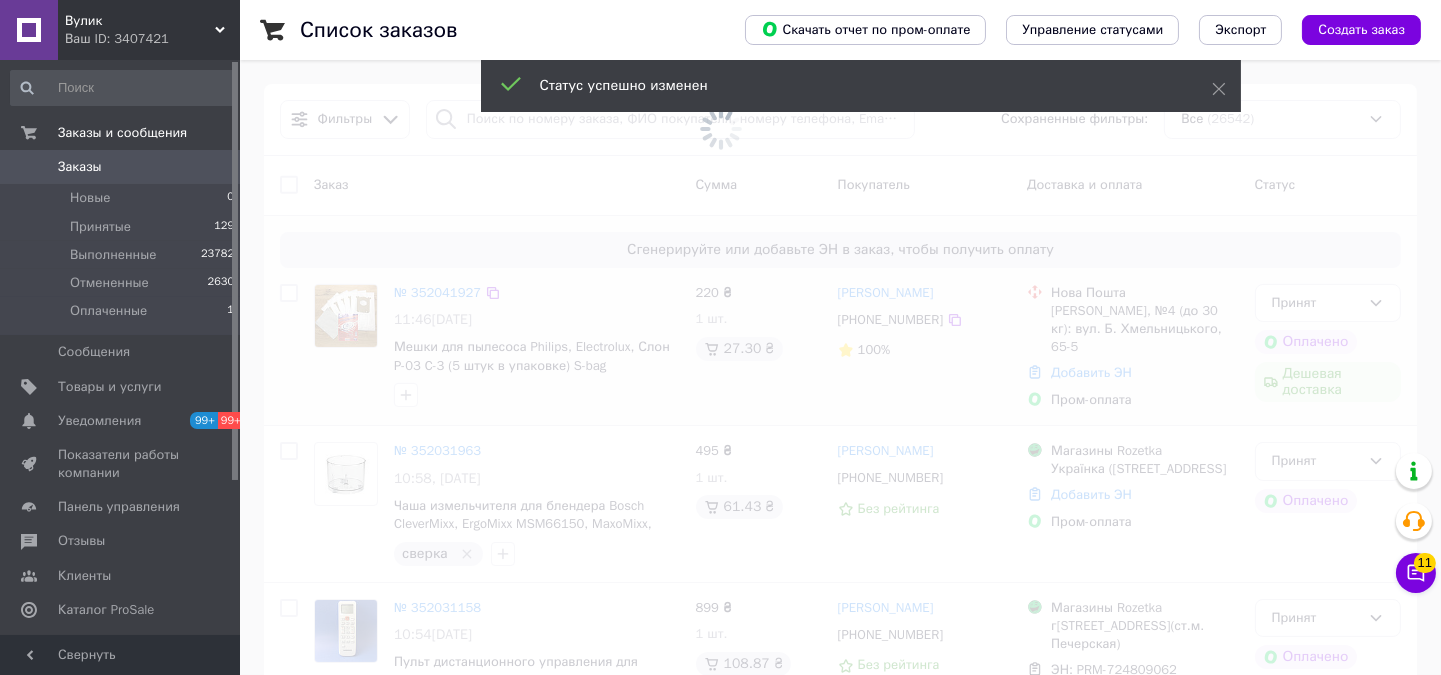 scroll, scrollTop: 111, scrollLeft: 0, axis: vertical 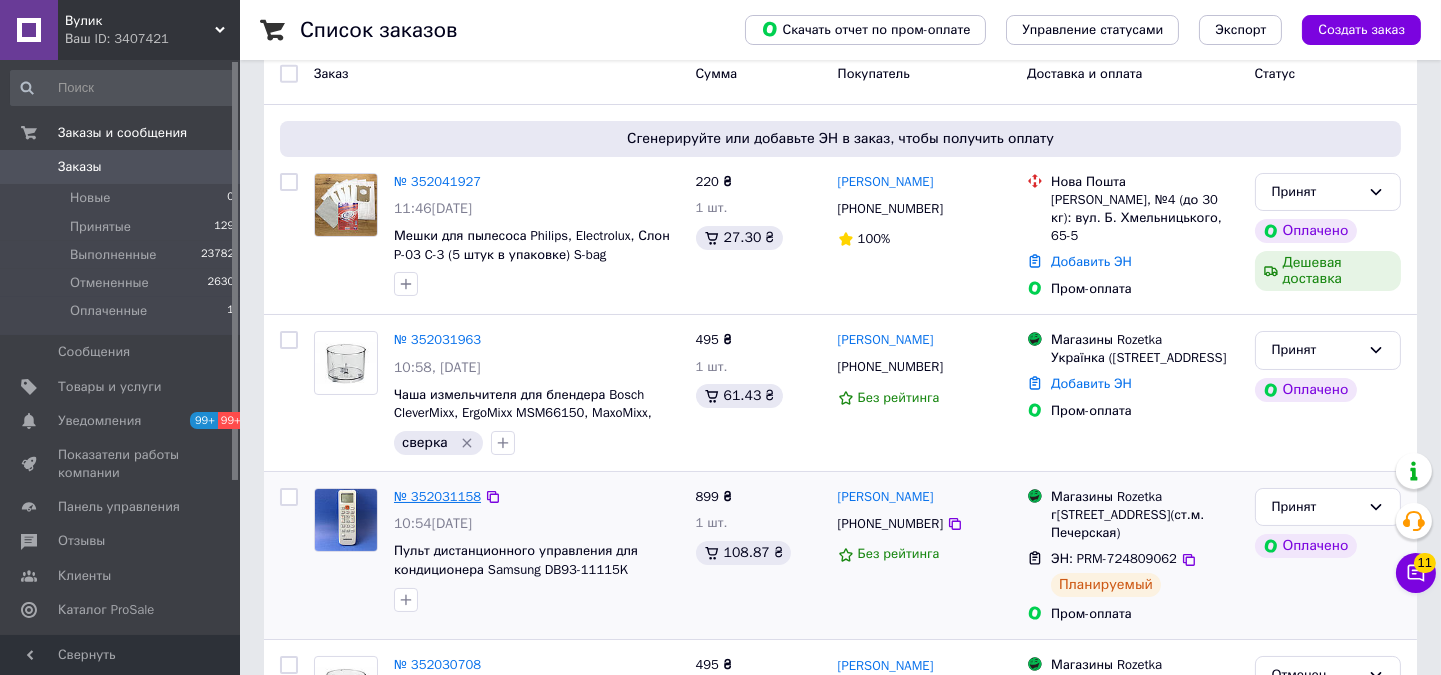 click on "№ 352031158" at bounding box center [437, 496] 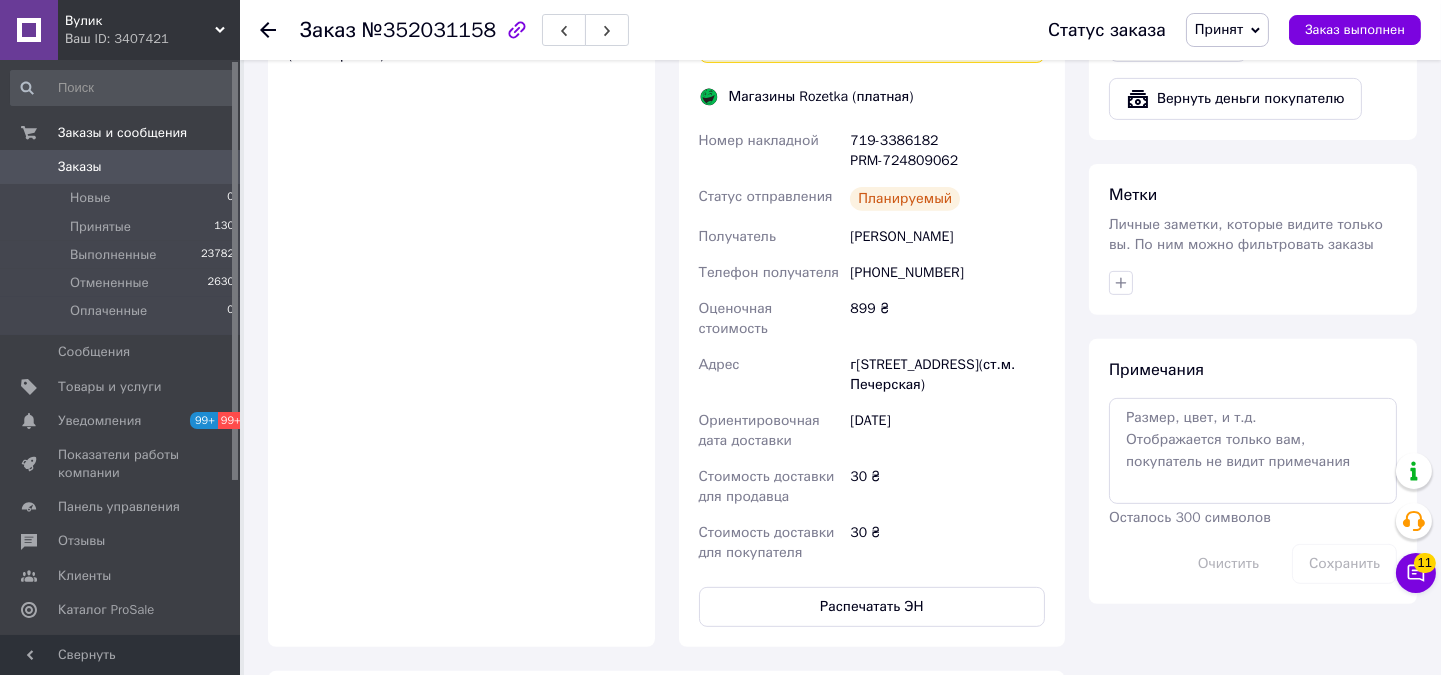 scroll, scrollTop: 1555, scrollLeft: 0, axis: vertical 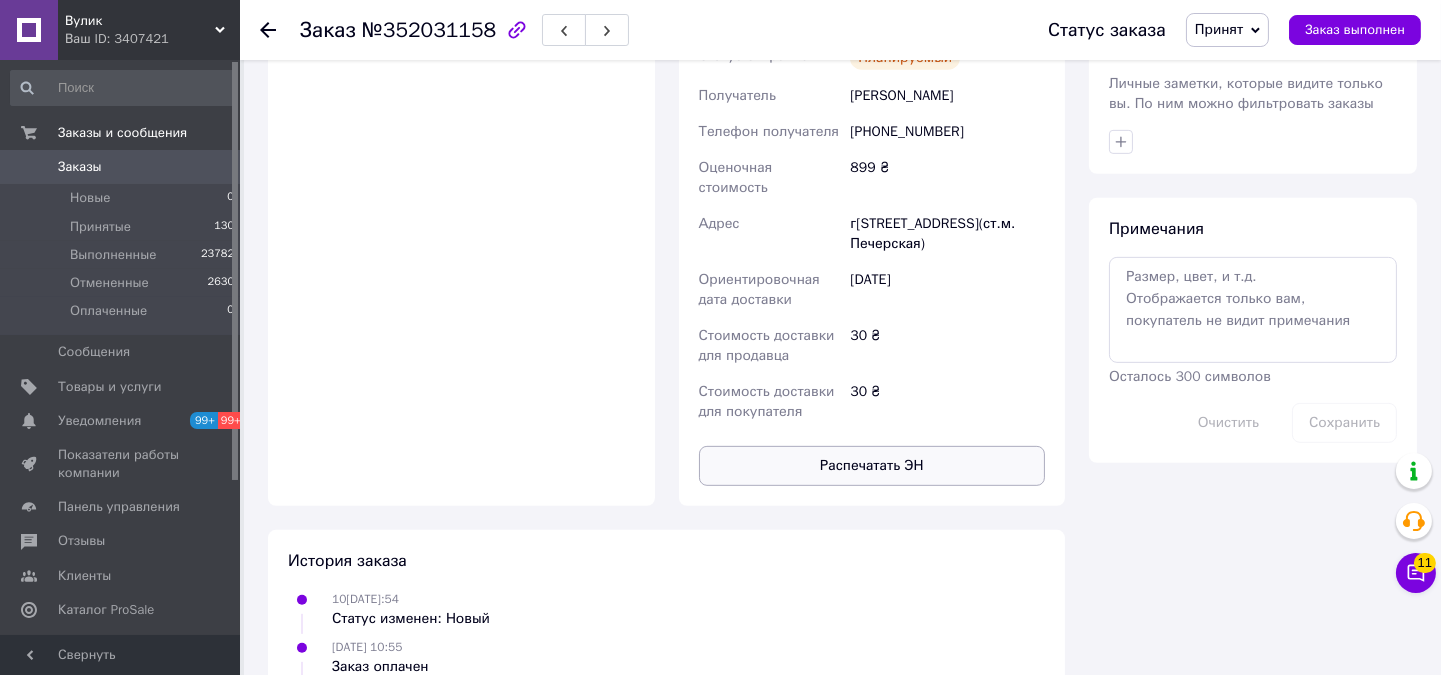 click on "Распечатать ЭН" at bounding box center [872, 466] 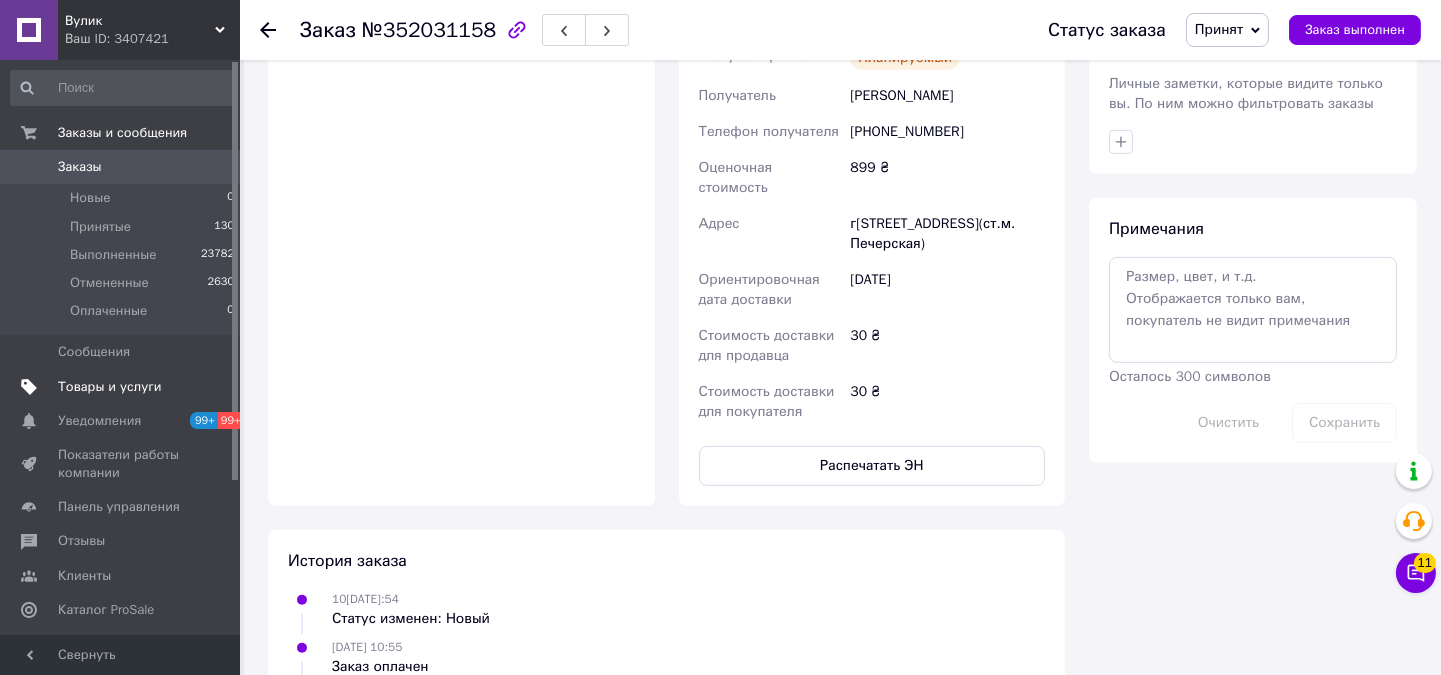 click on "Товары и услуги" at bounding box center [110, 387] 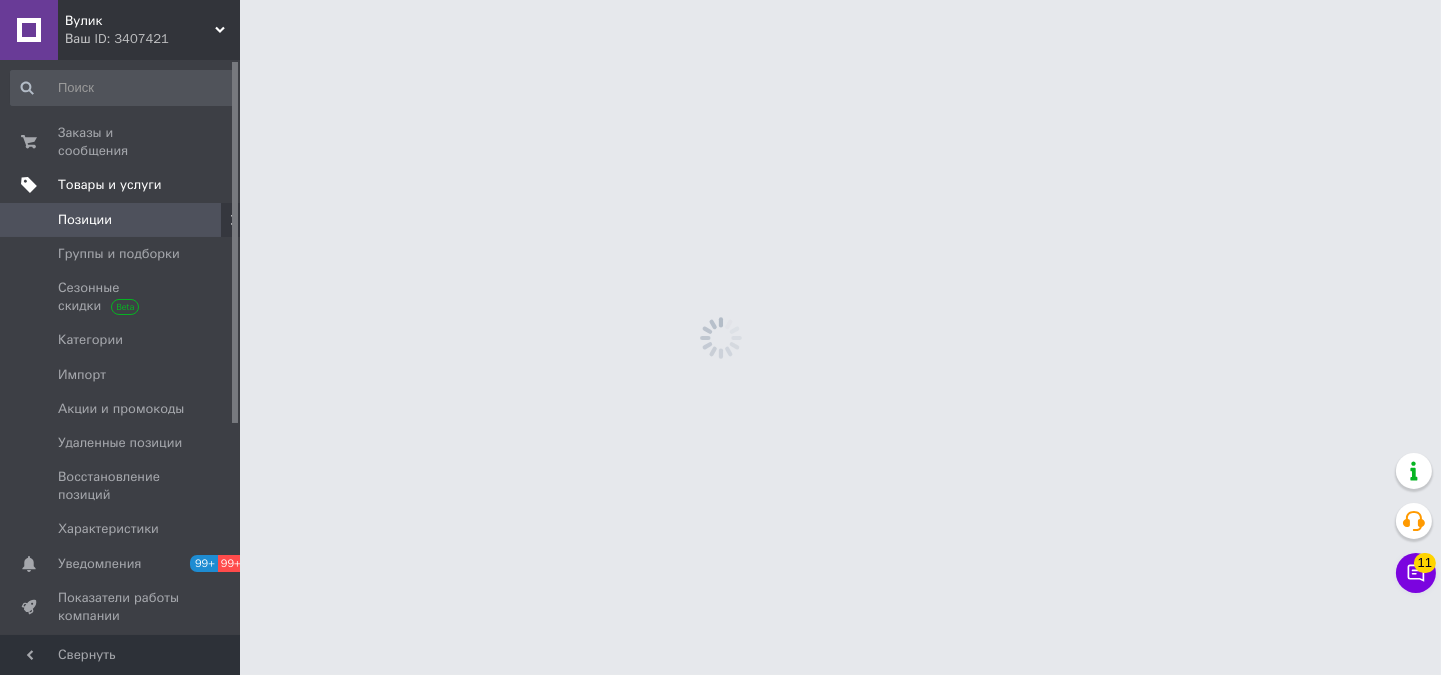 scroll, scrollTop: 0, scrollLeft: 0, axis: both 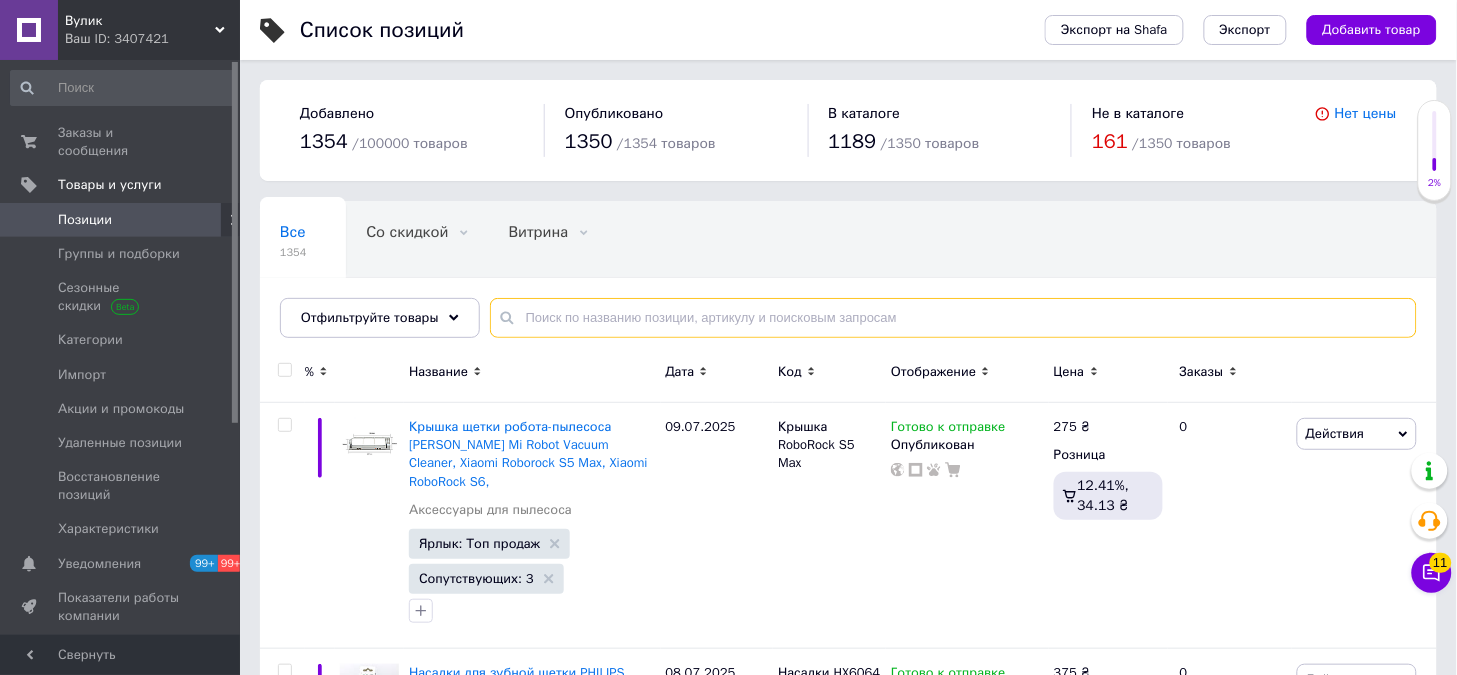 click at bounding box center [953, 318] 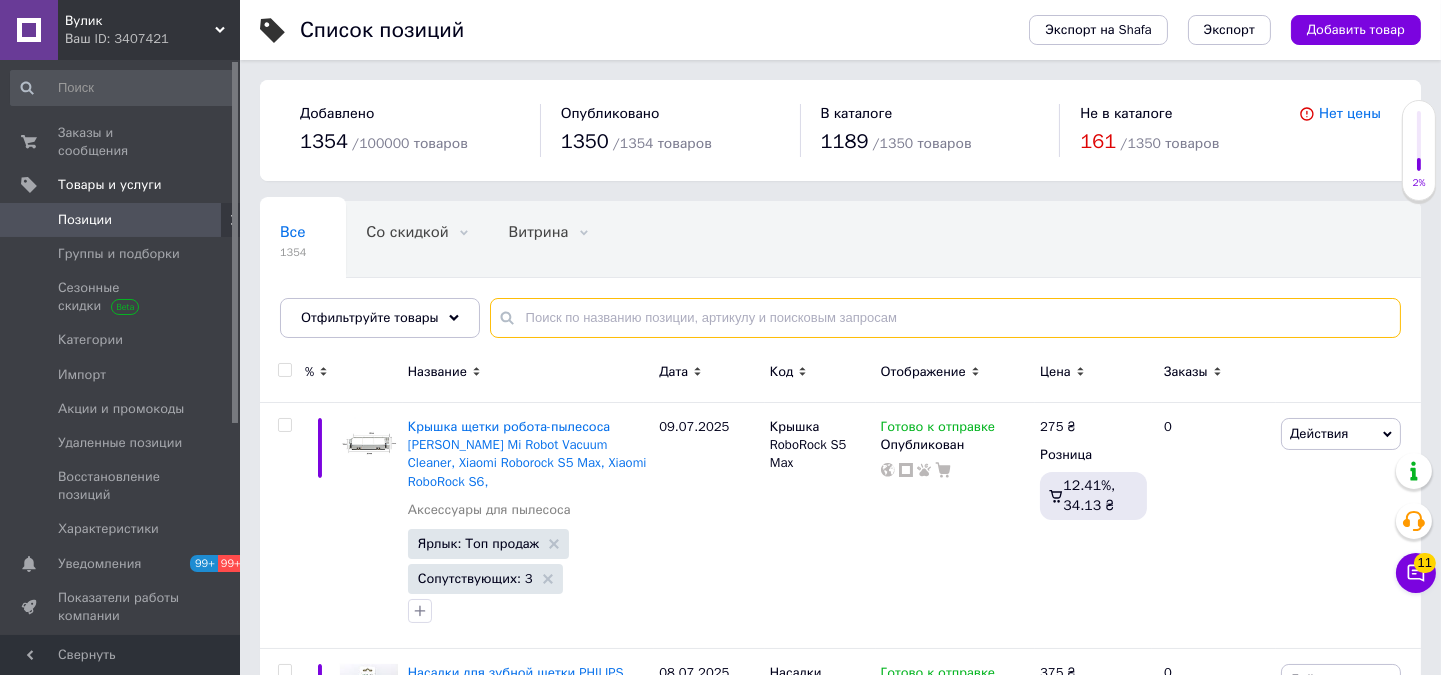 paste on "DB93-11115K" 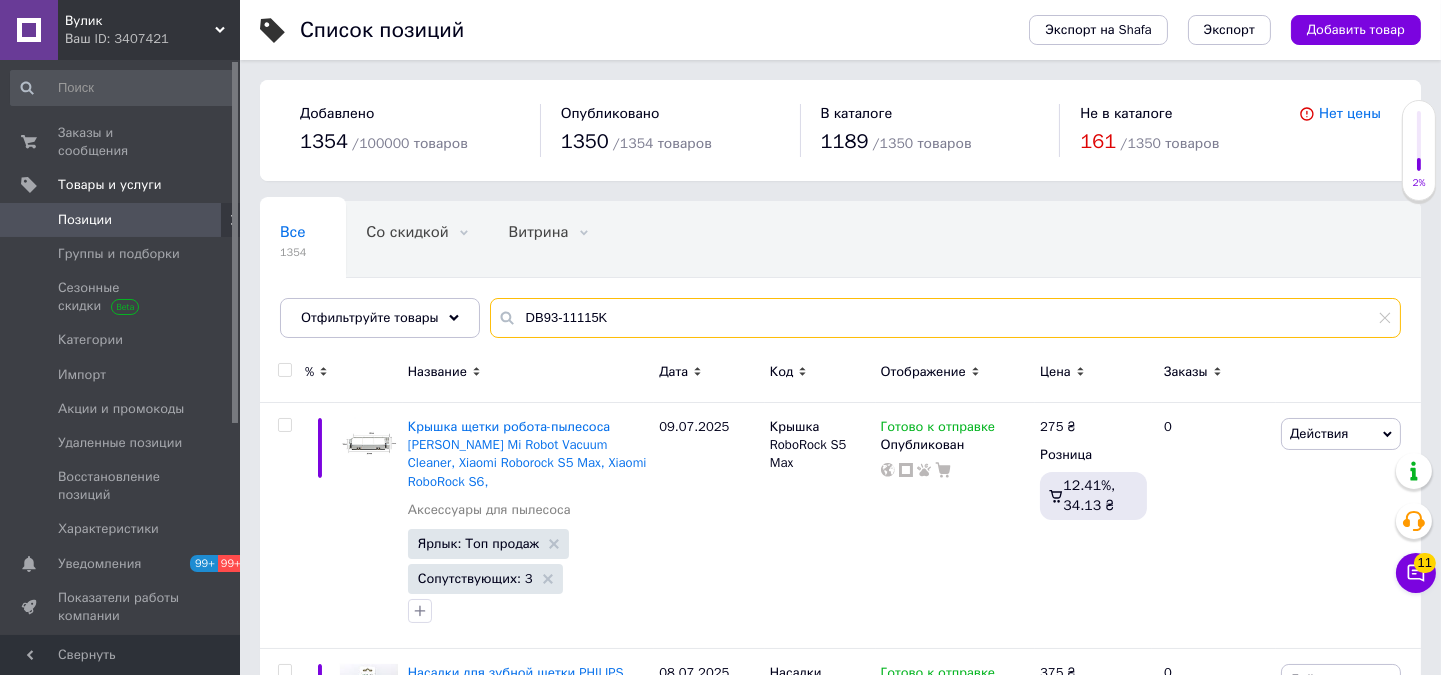 type on "DB93-11115K" 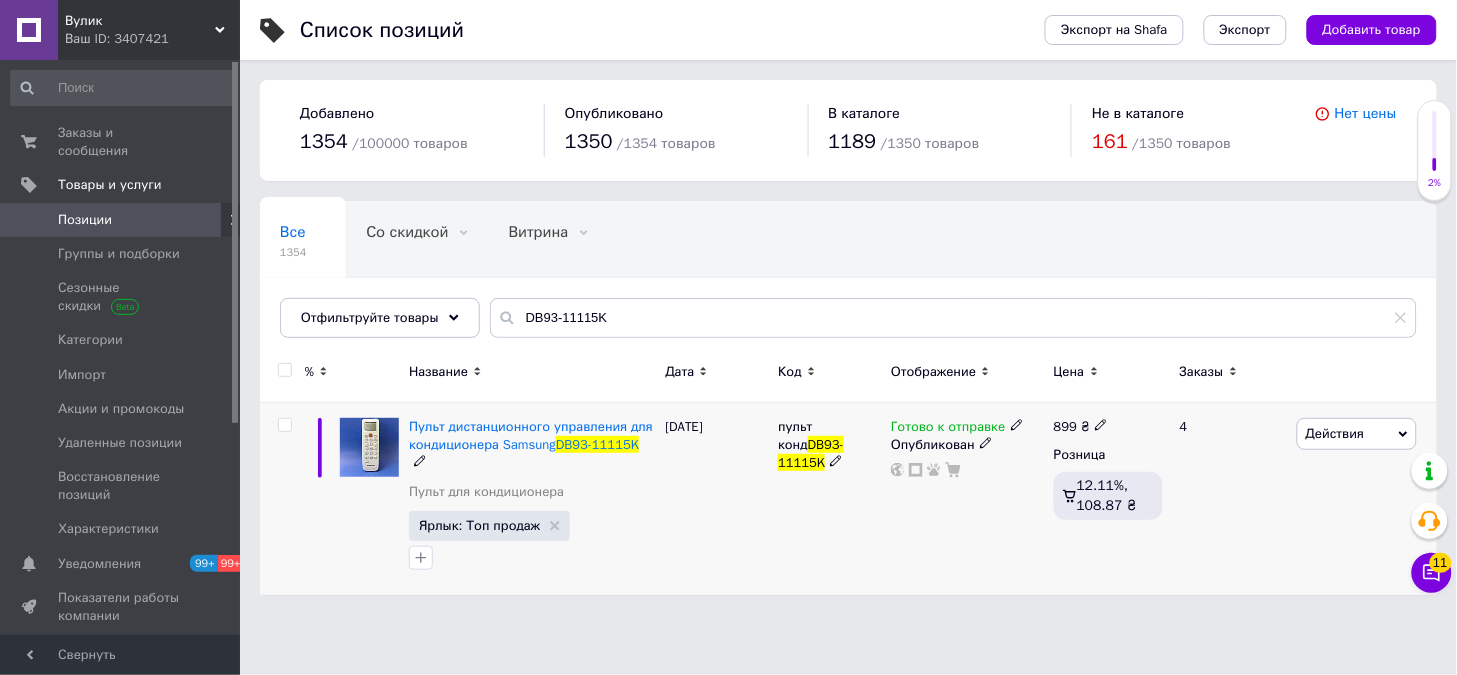 click 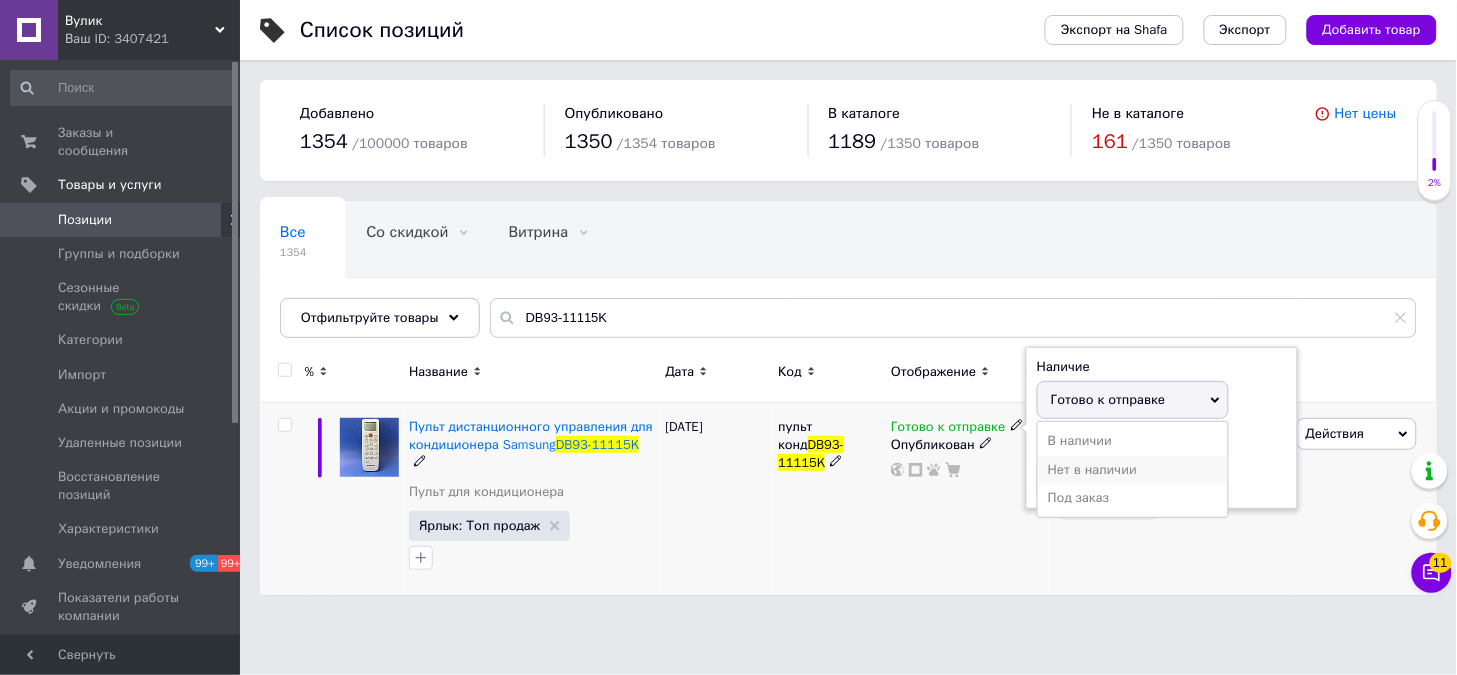 click on "Нет в наличии" at bounding box center (1133, 470) 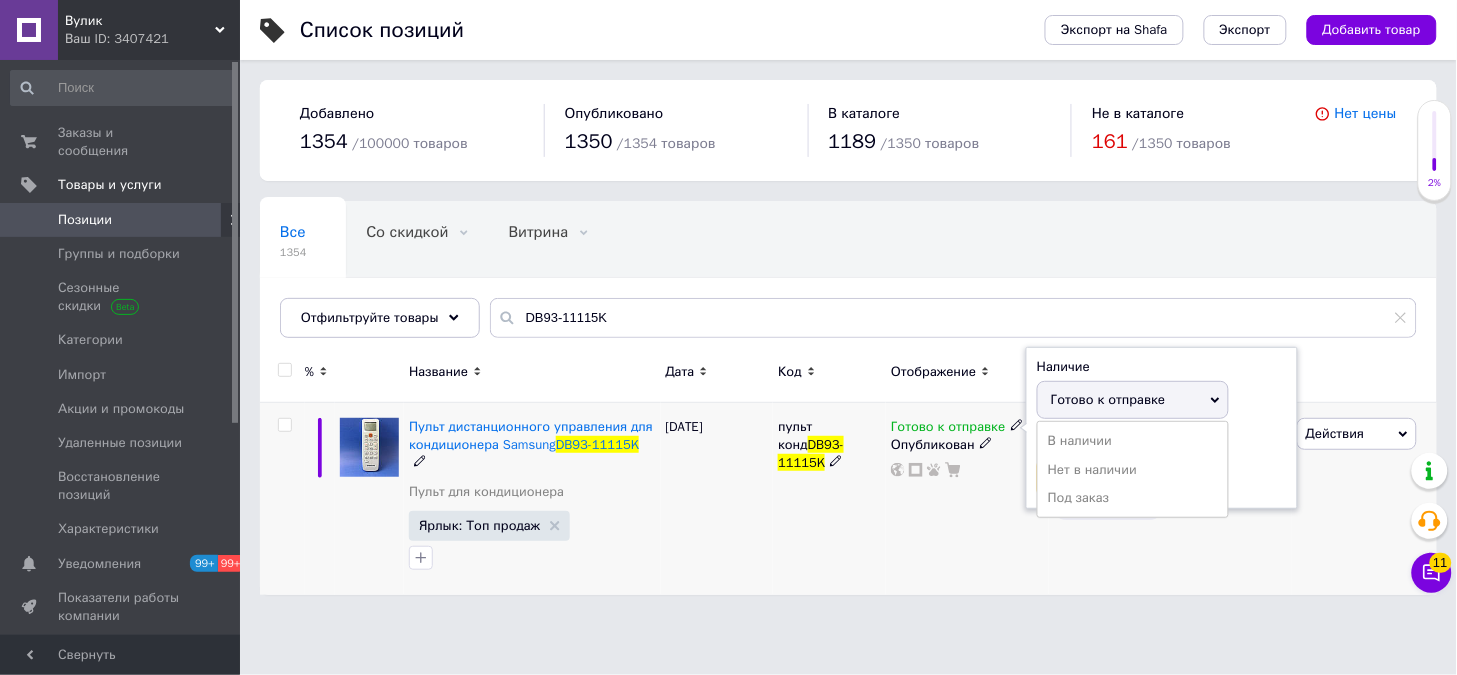 click at bounding box center (1113, 478) 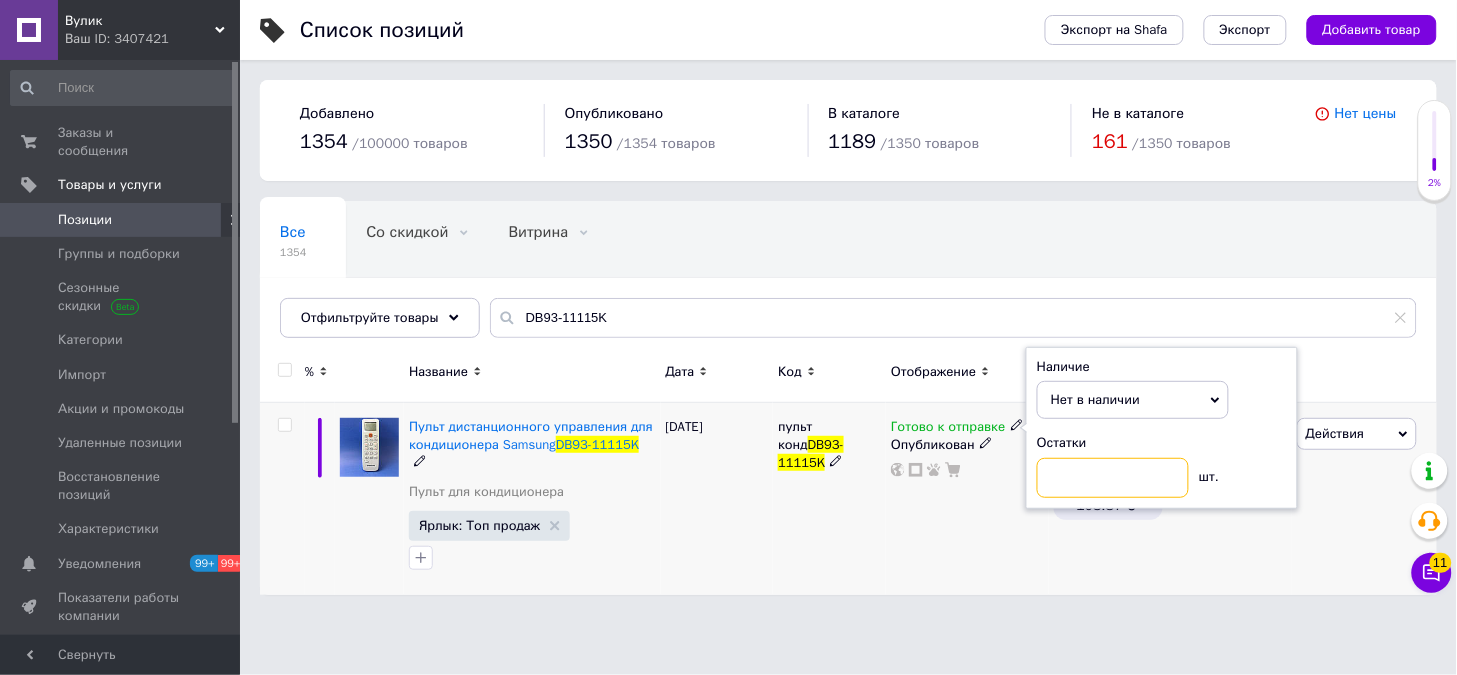 type on "0" 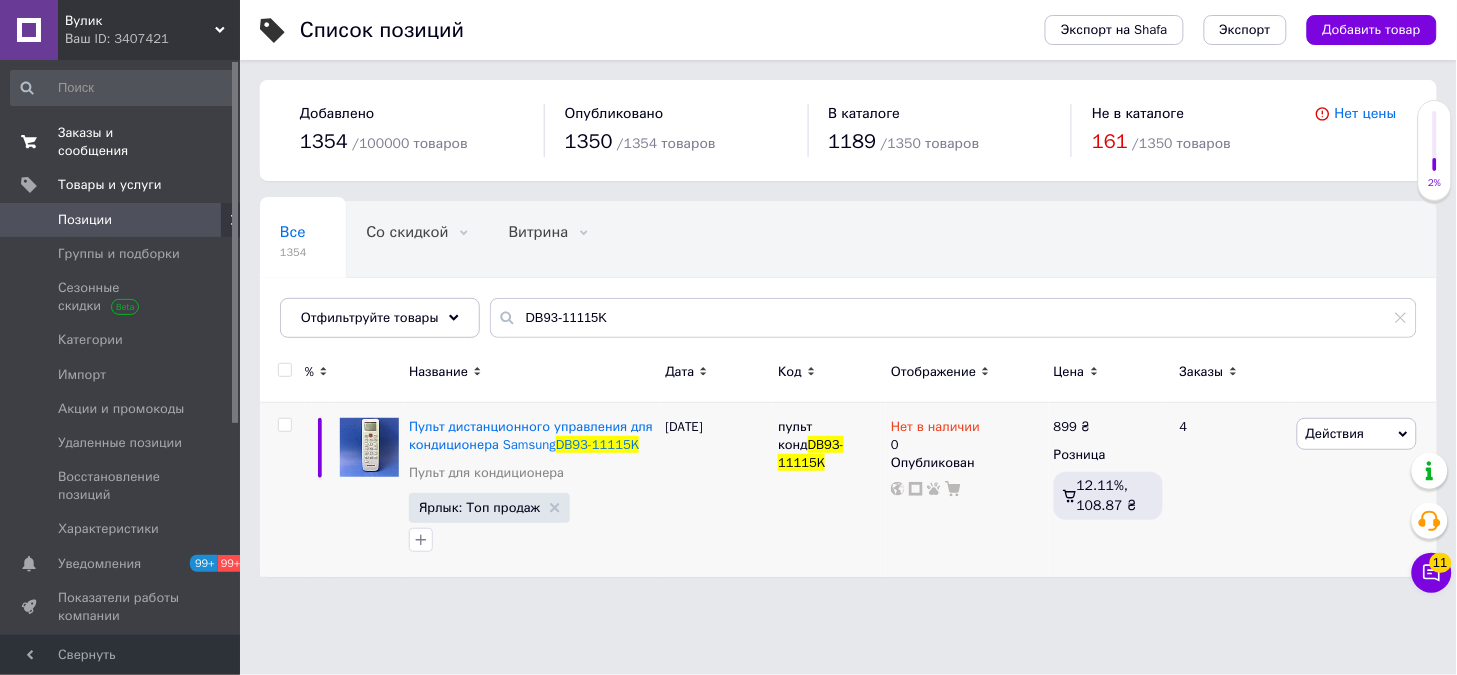 click on "Заказы и сообщения" at bounding box center [121, 142] 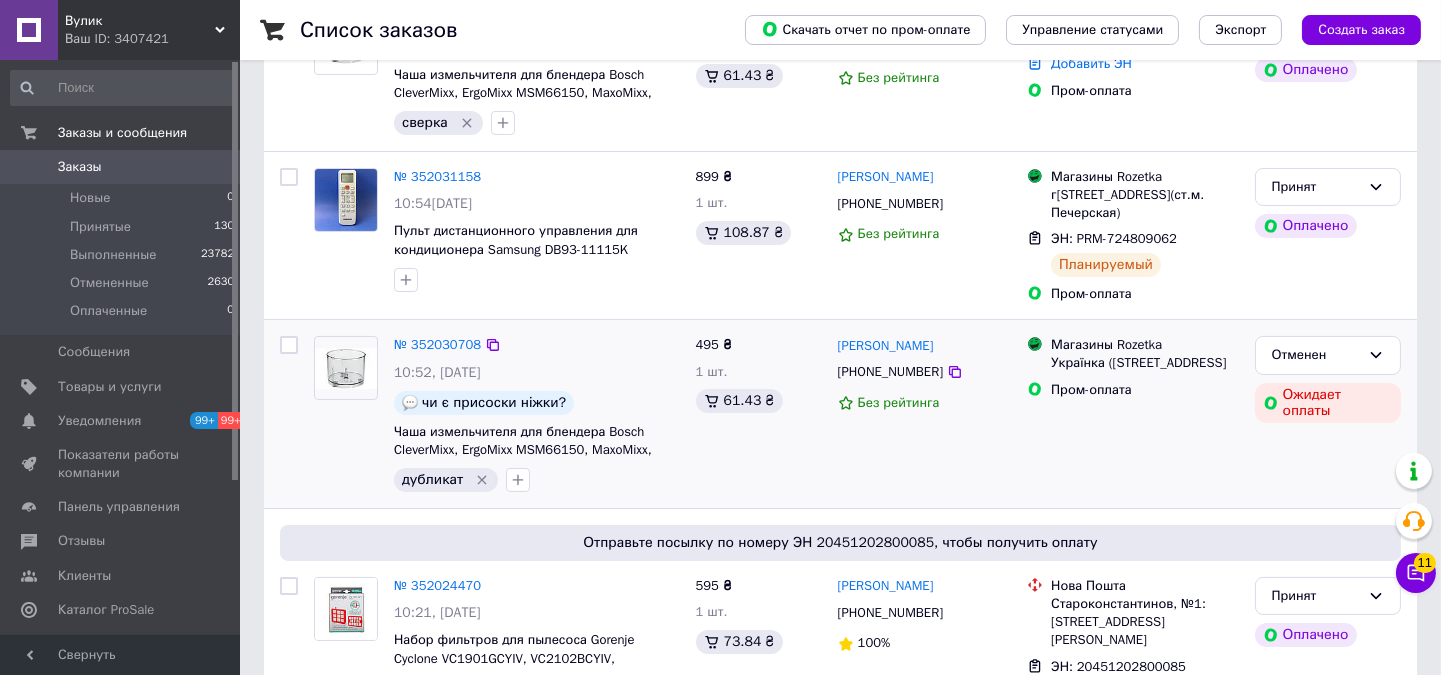scroll, scrollTop: 444, scrollLeft: 0, axis: vertical 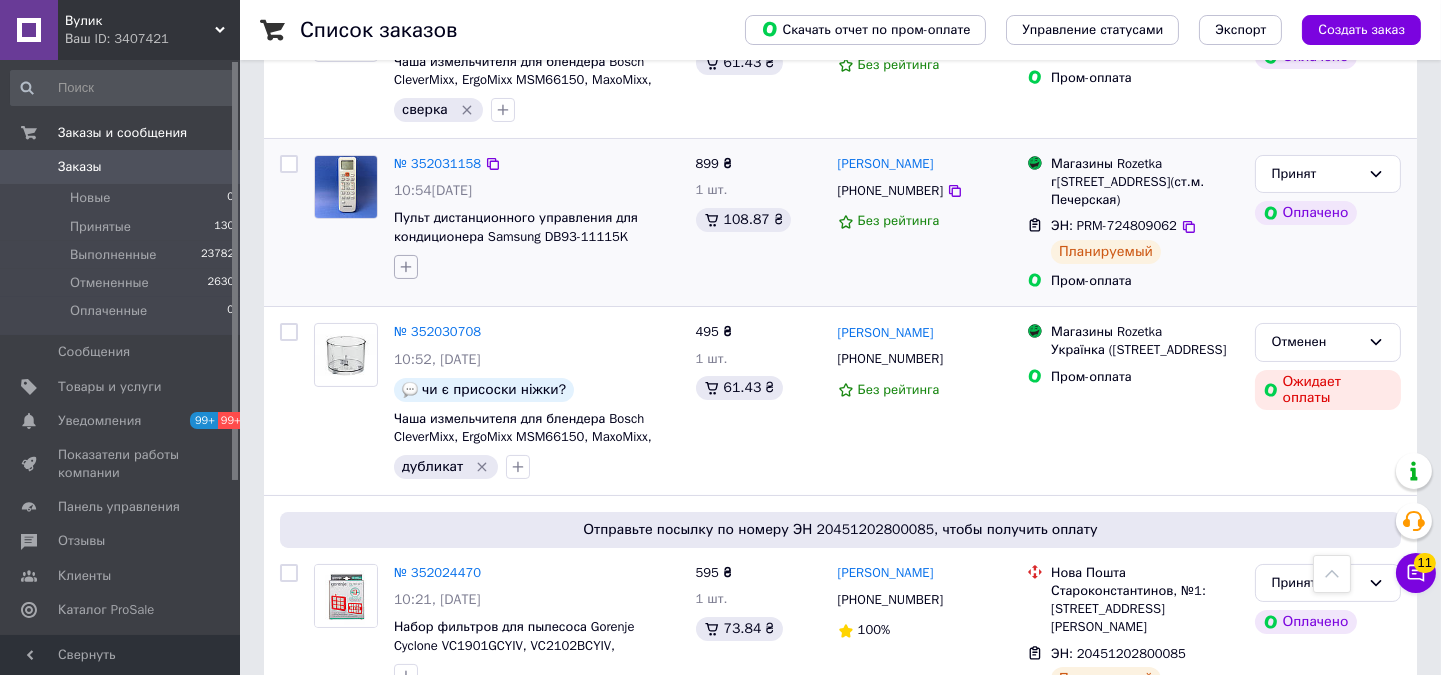click 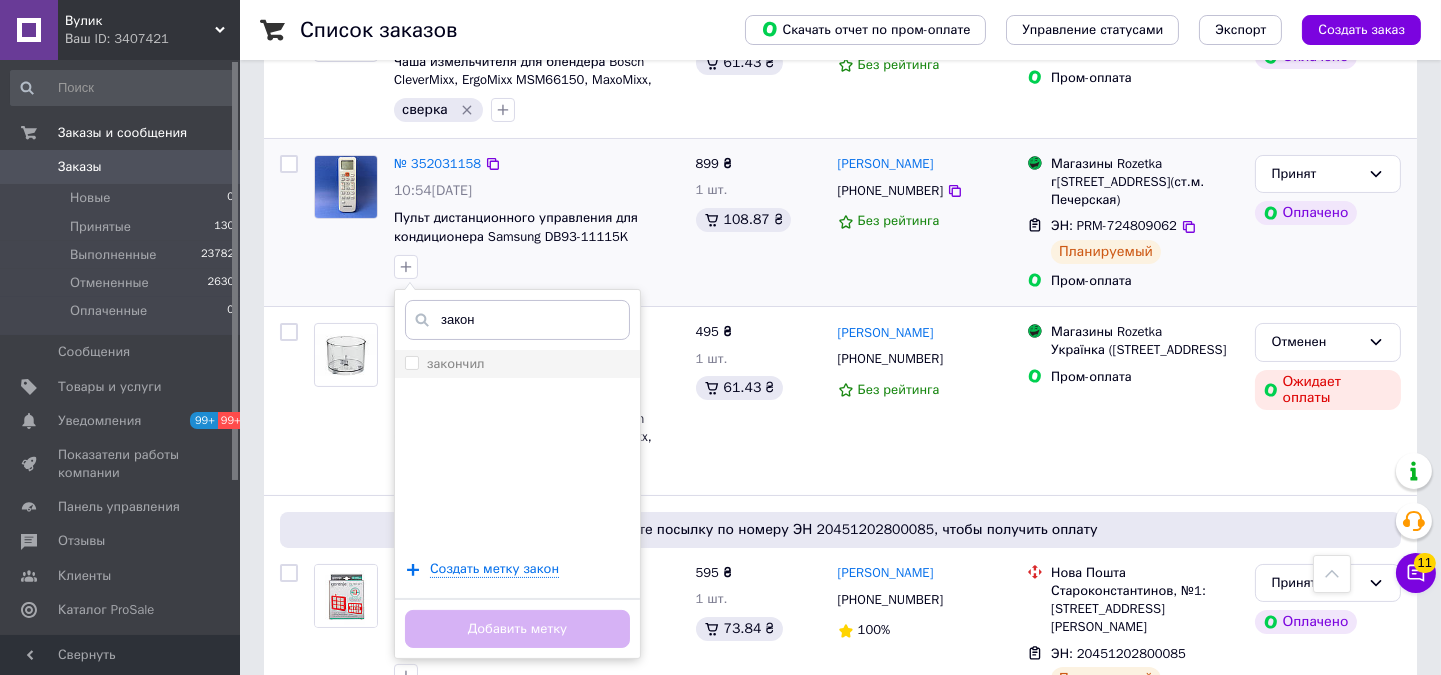 type on "закон" 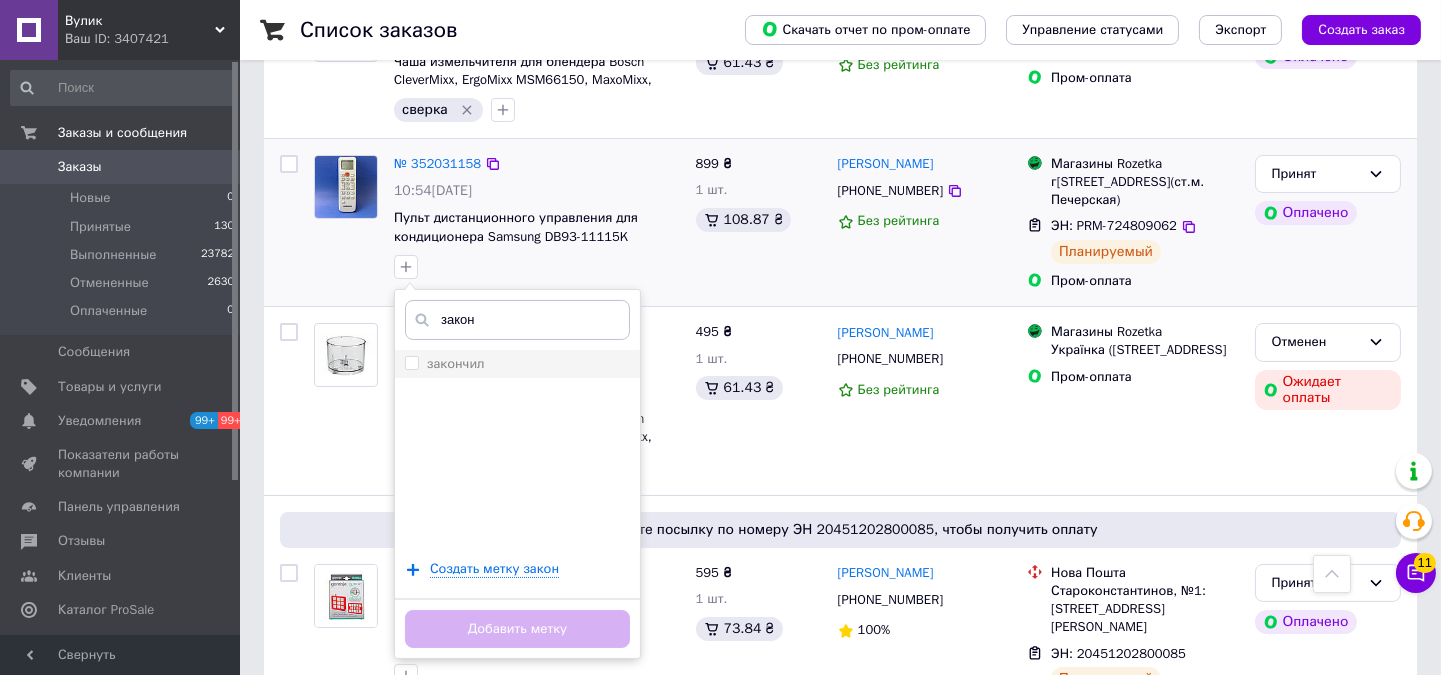 click on "закончил" at bounding box center [456, 363] 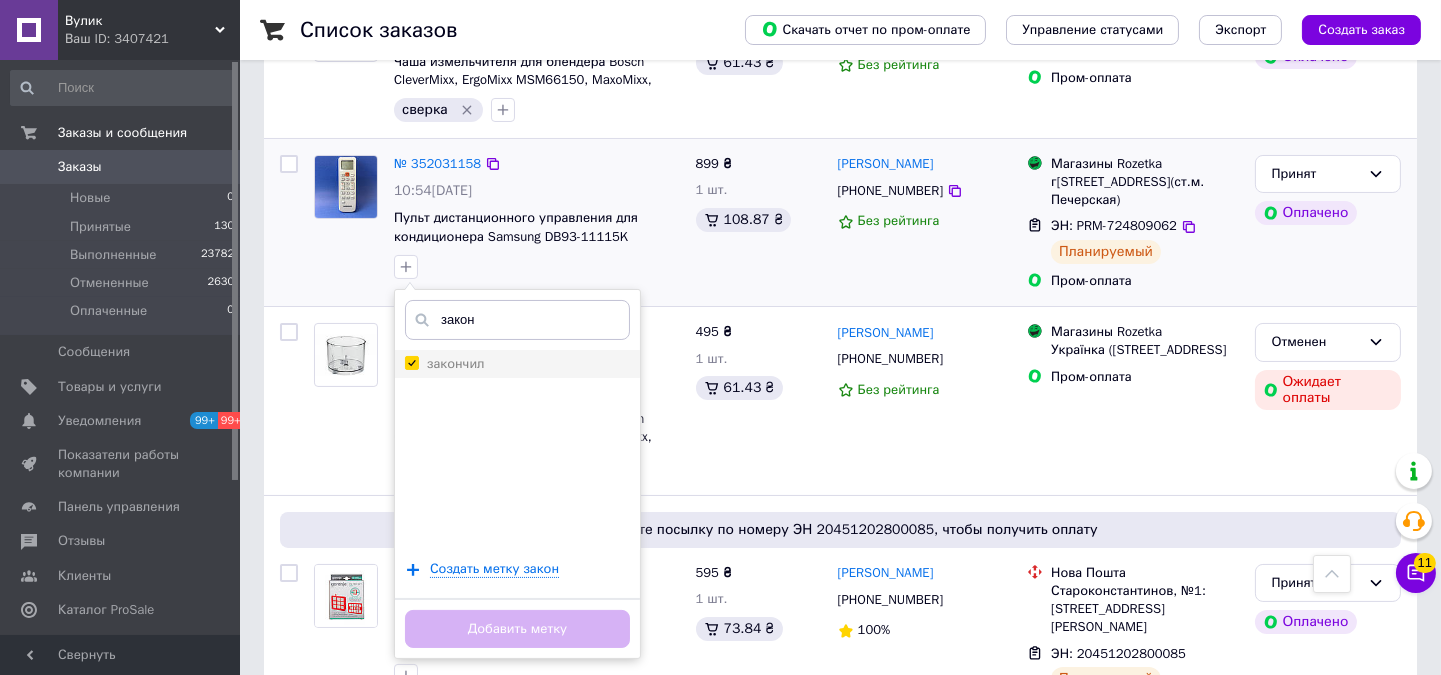 checkbox on "true" 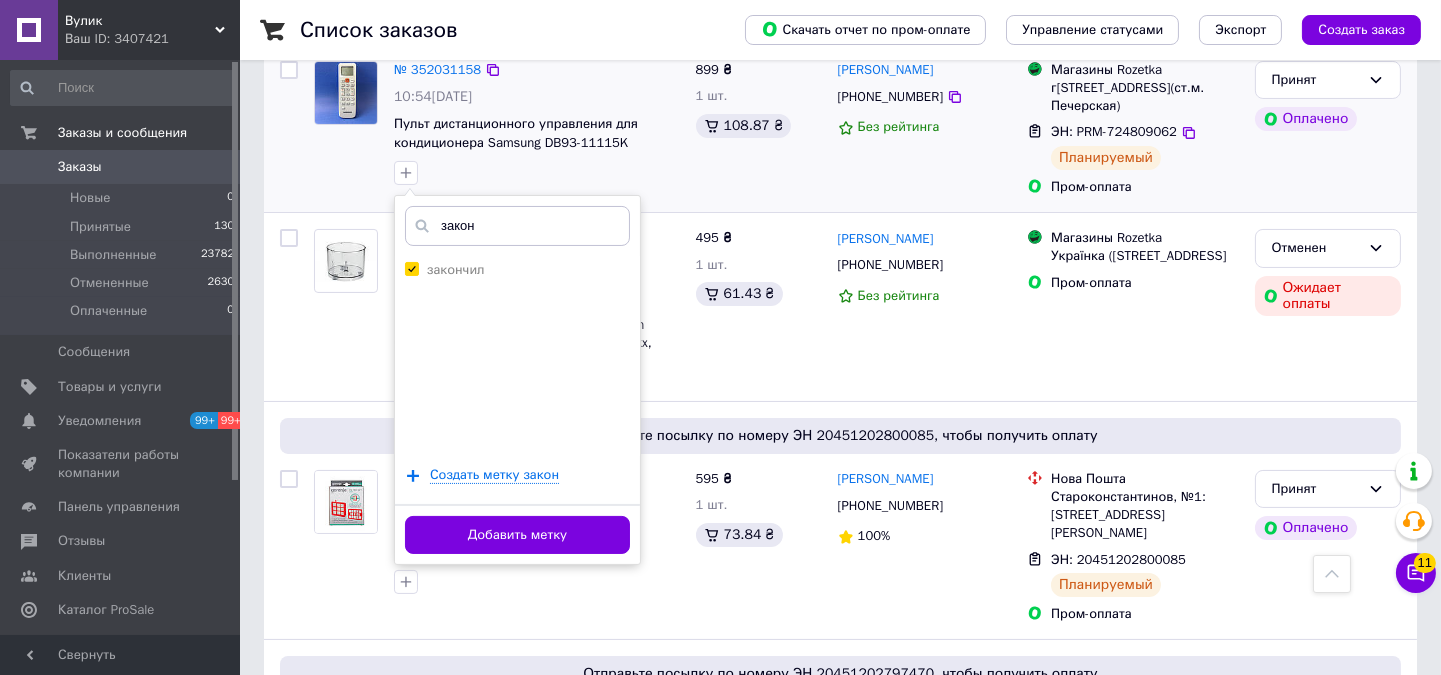 scroll, scrollTop: 666, scrollLeft: 0, axis: vertical 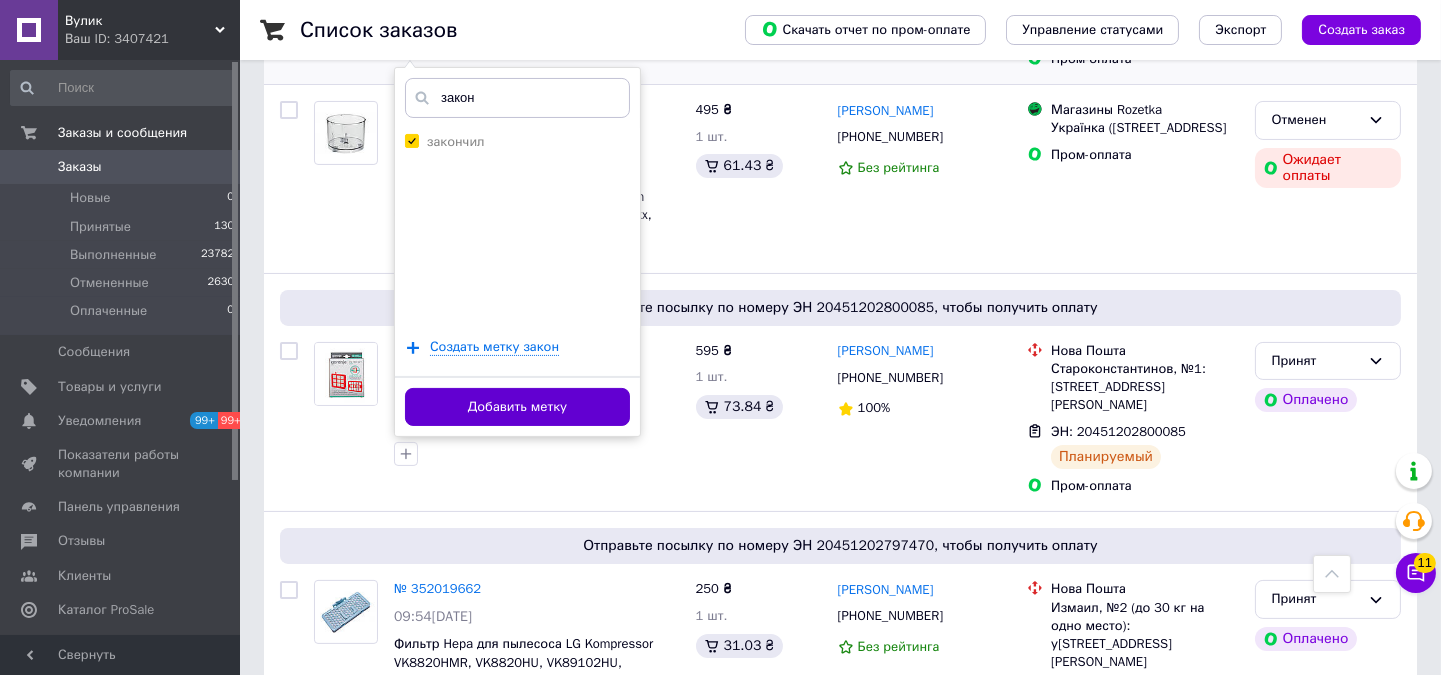 click on "Добавить метку" at bounding box center (517, 407) 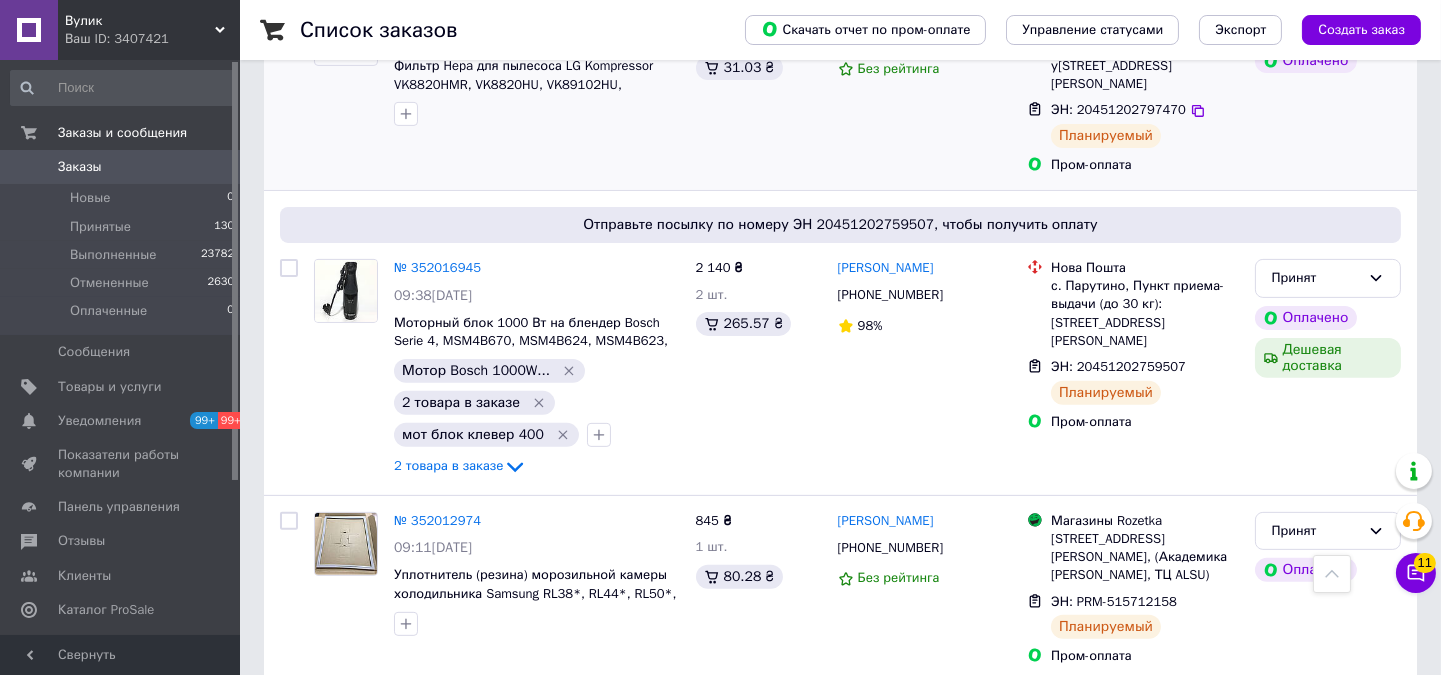 scroll, scrollTop: 1444, scrollLeft: 0, axis: vertical 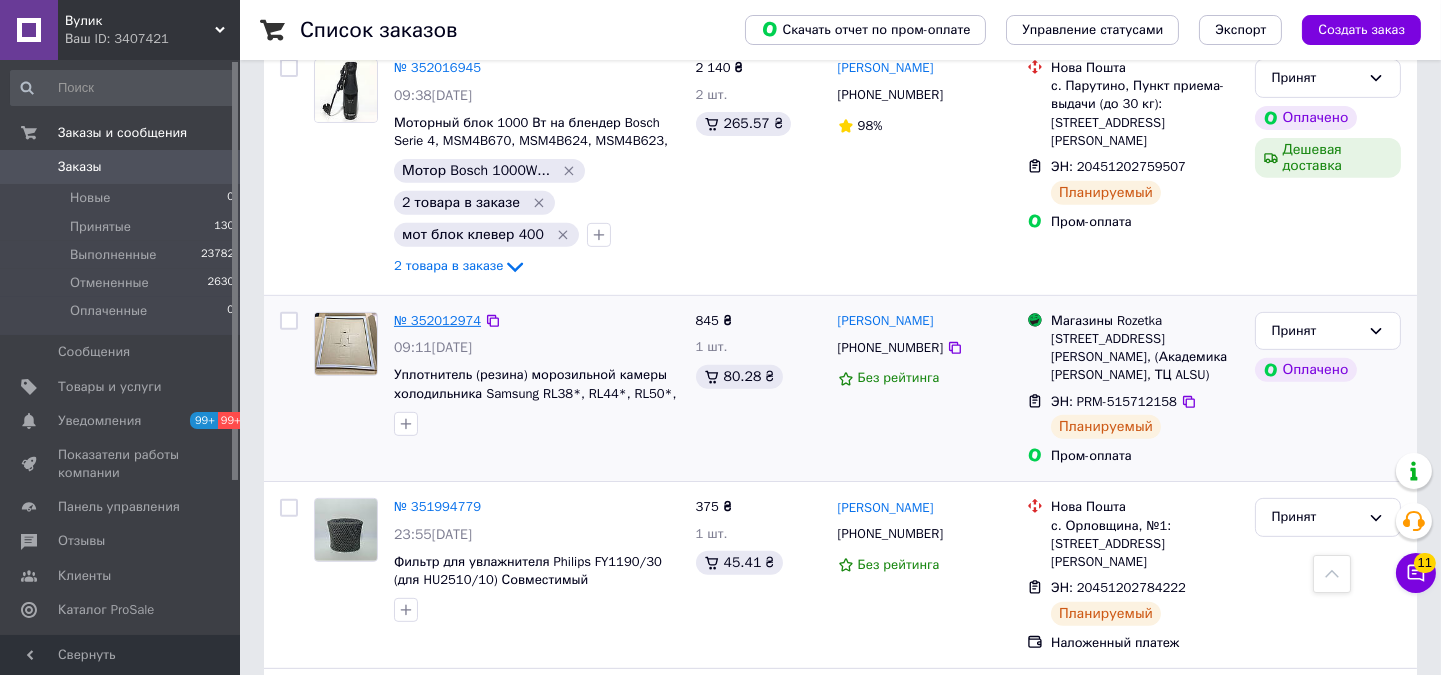 click on "№ 352012974" at bounding box center (437, 320) 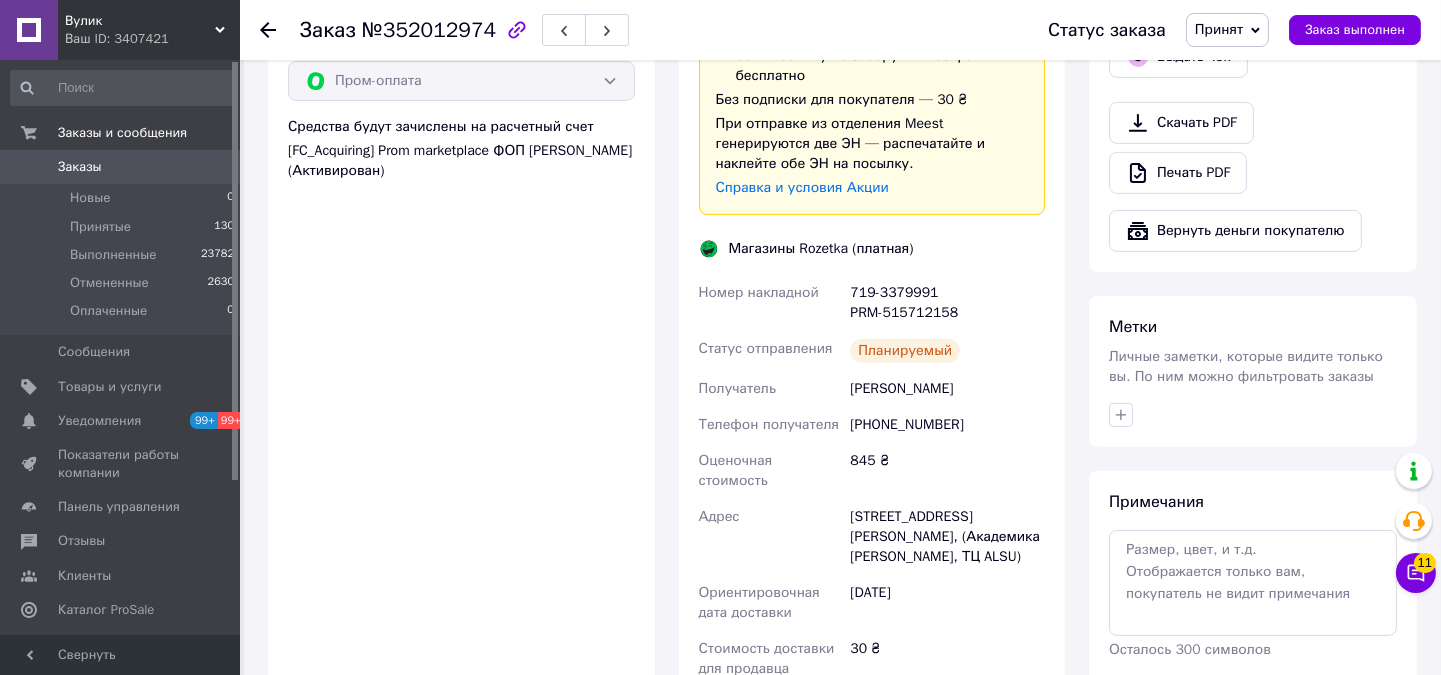 scroll, scrollTop: 1555, scrollLeft: 0, axis: vertical 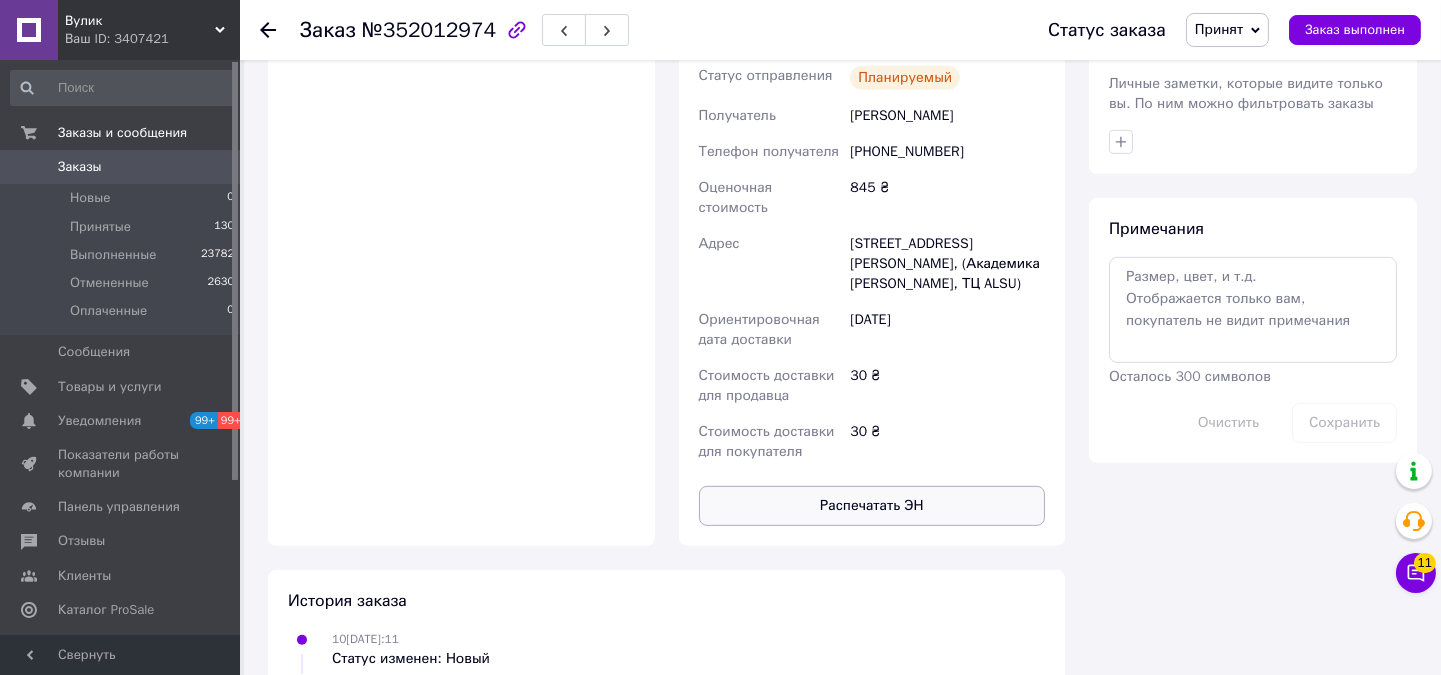 click on "Распечатать ЭН" at bounding box center [872, 506] 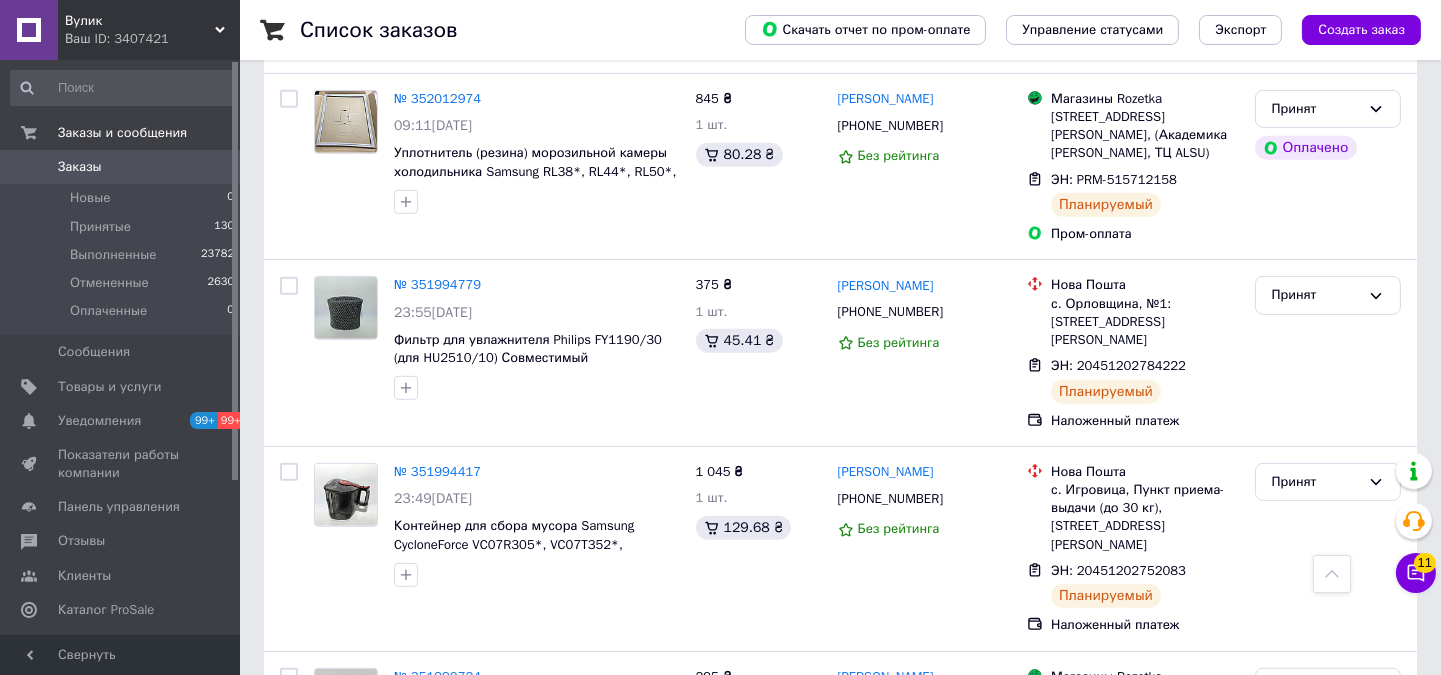 scroll, scrollTop: 1888, scrollLeft: 0, axis: vertical 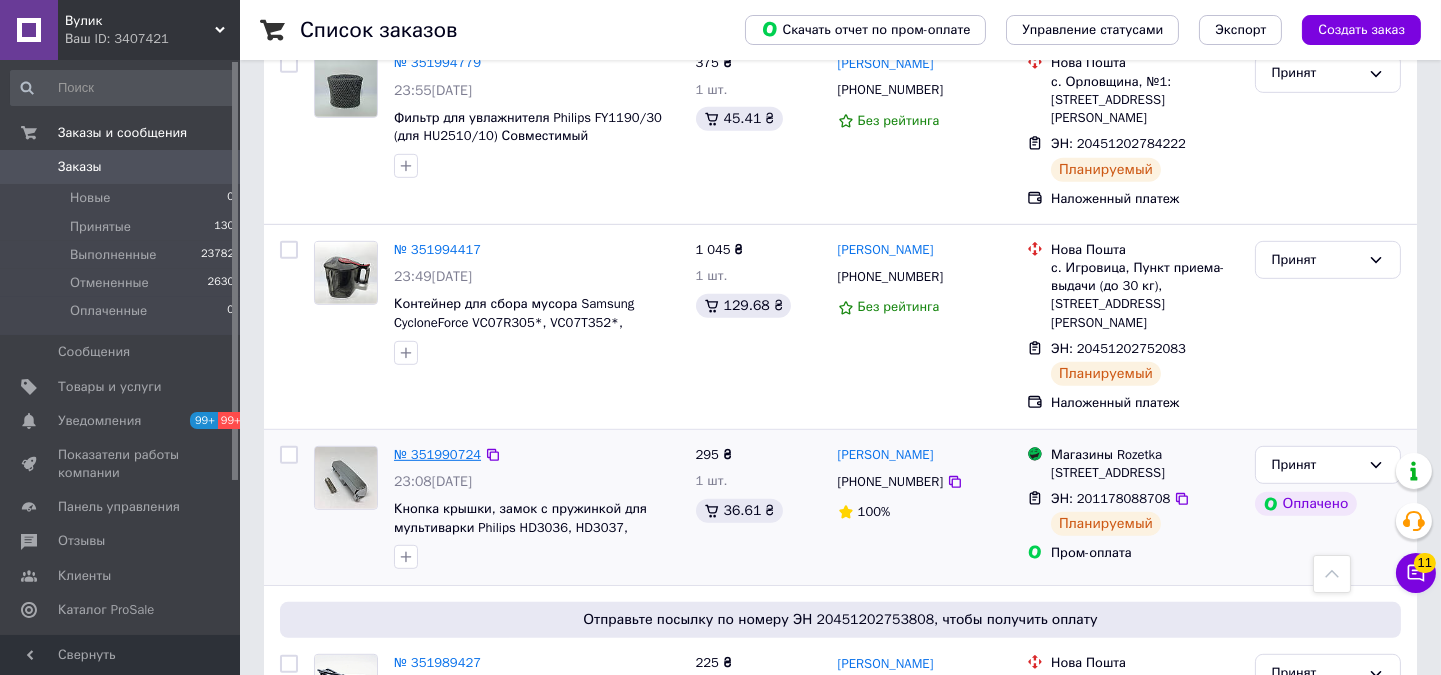 click on "№ 351990724" at bounding box center [437, 454] 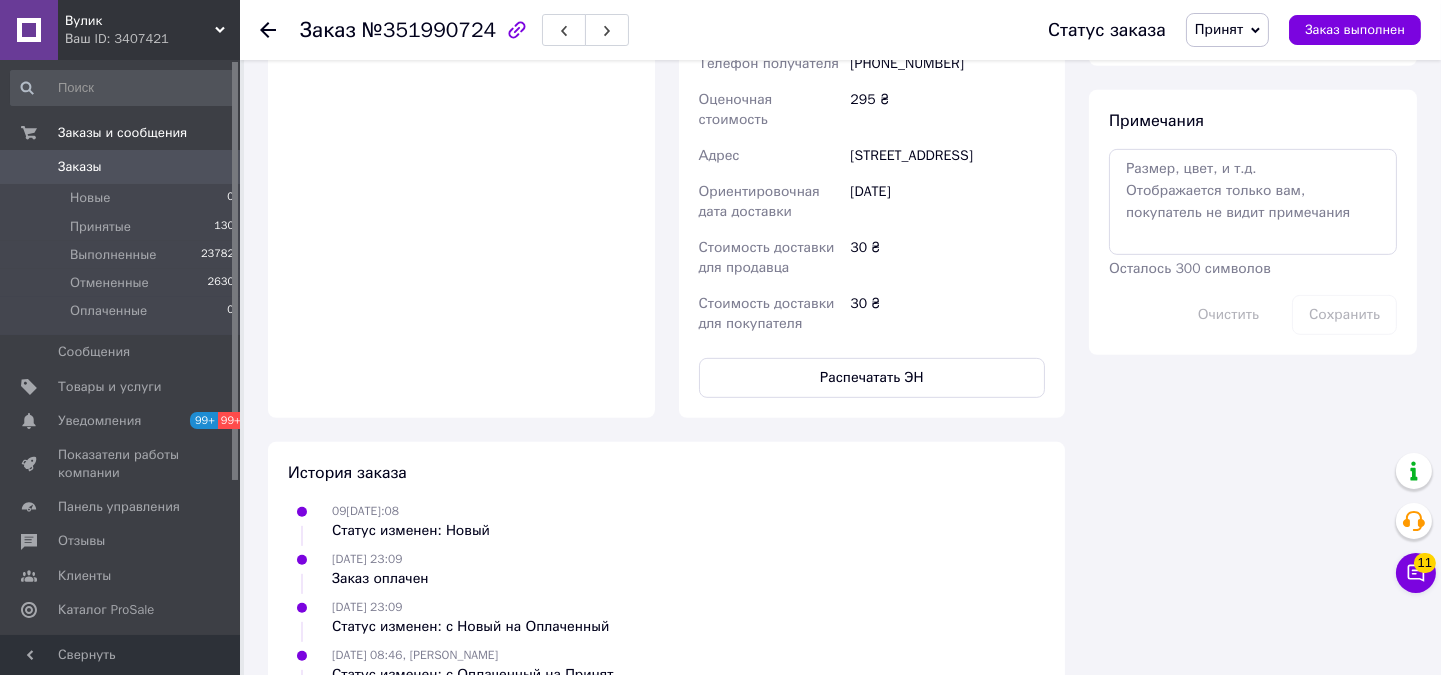scroll, scrollTop: 1888, scrollLeft: 0, axis: vertical 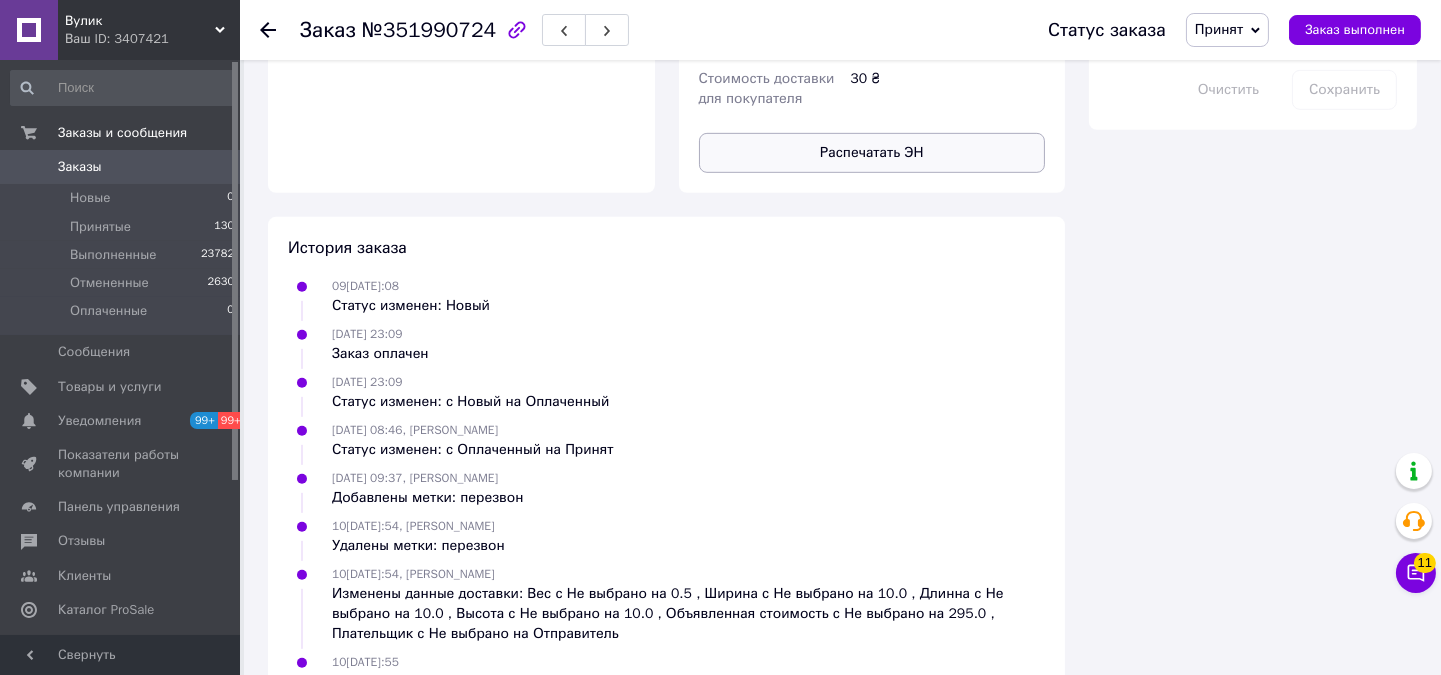 click on "Распечатать ЭН" at bounding box center [872, 153] 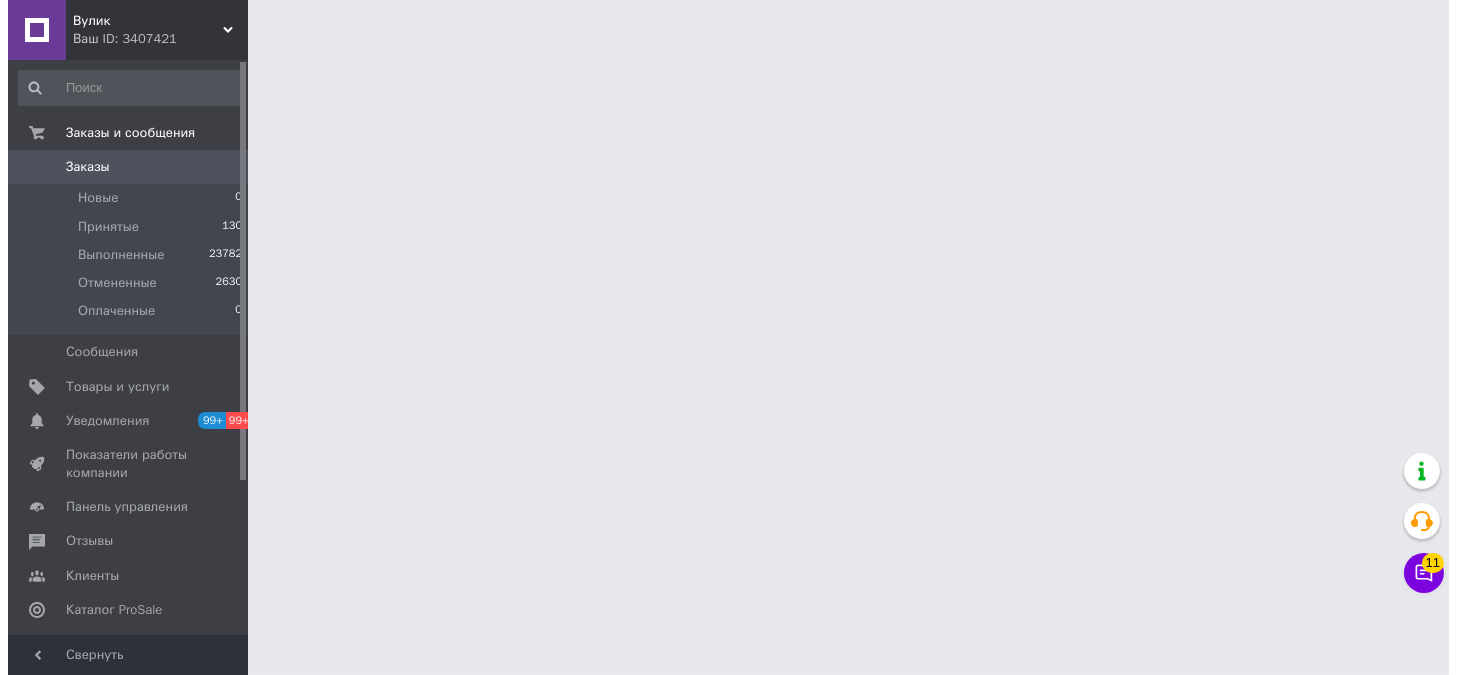 scroll, scrollTop: 0, scrollLeft: 0, axis: both 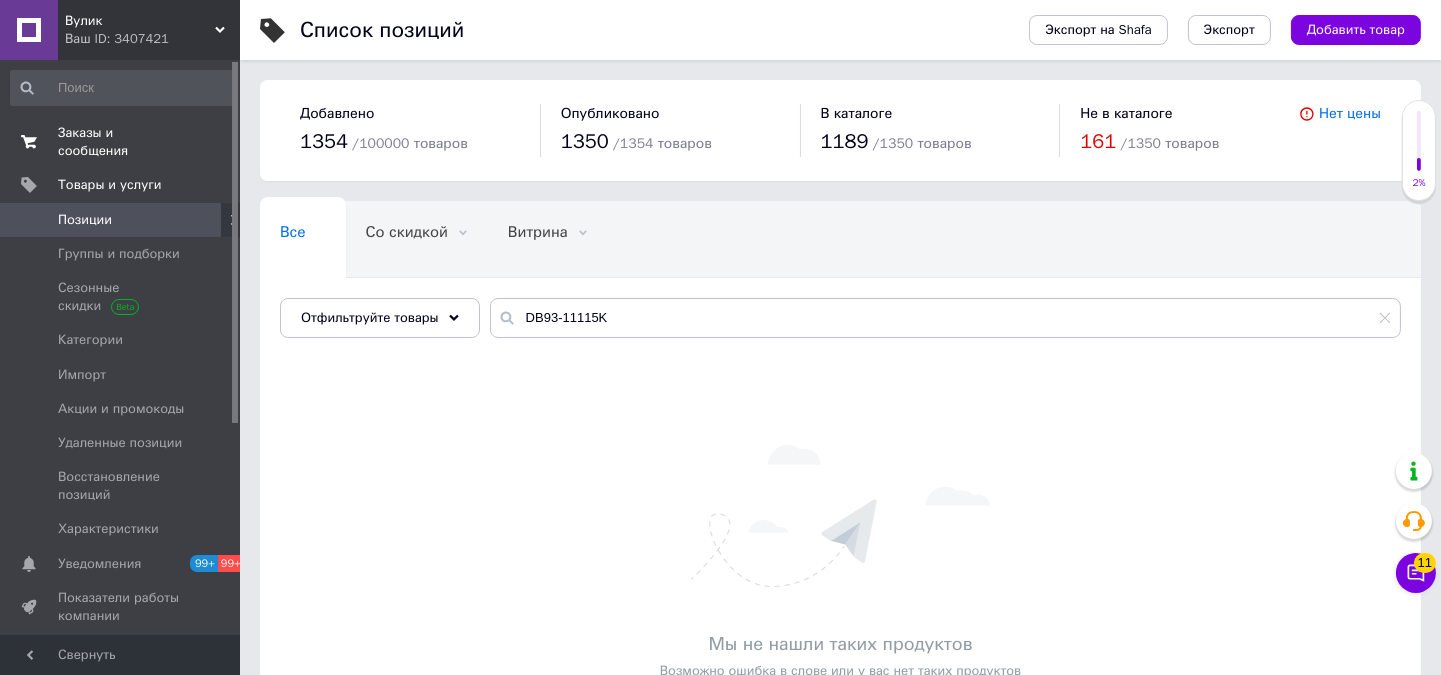 click on "Заказы и сообщения 0 0" at bounding box center [123, 142] 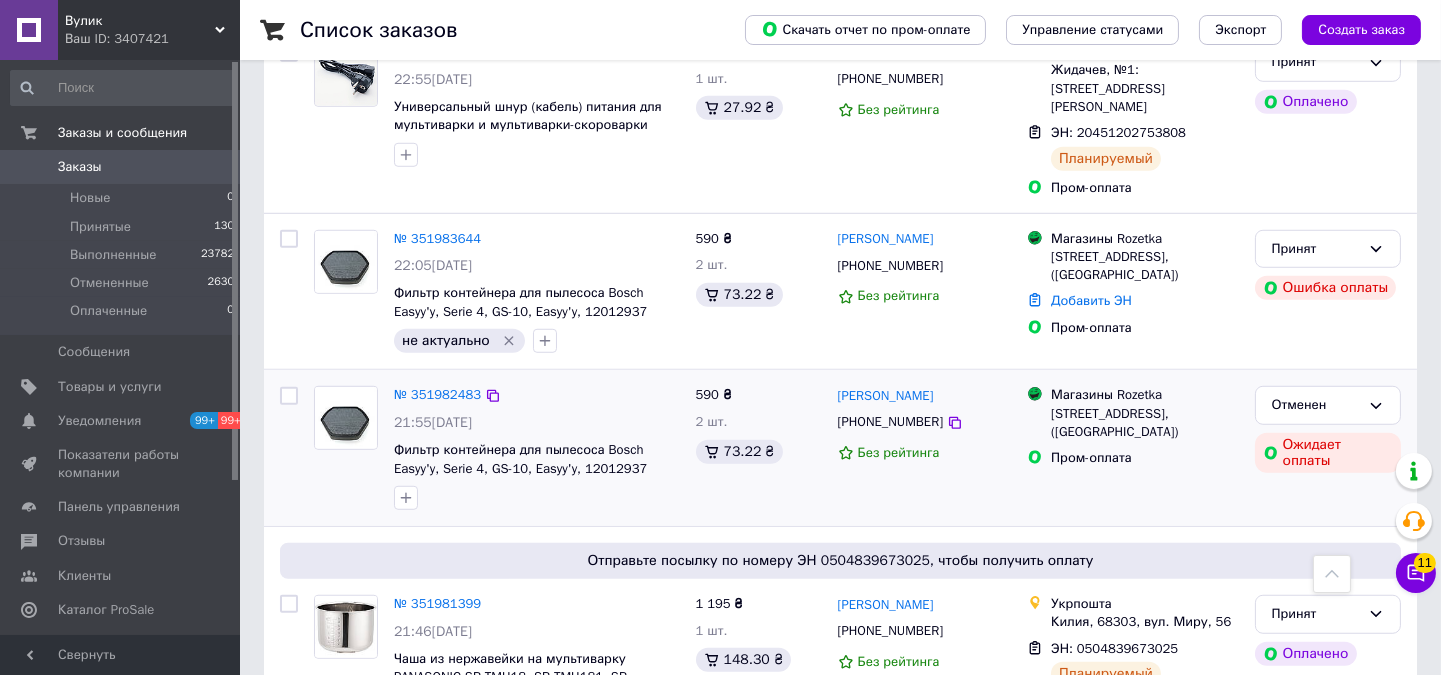 scroll, scrollTop: 2555, scrollLeft: 0, axis: vertical 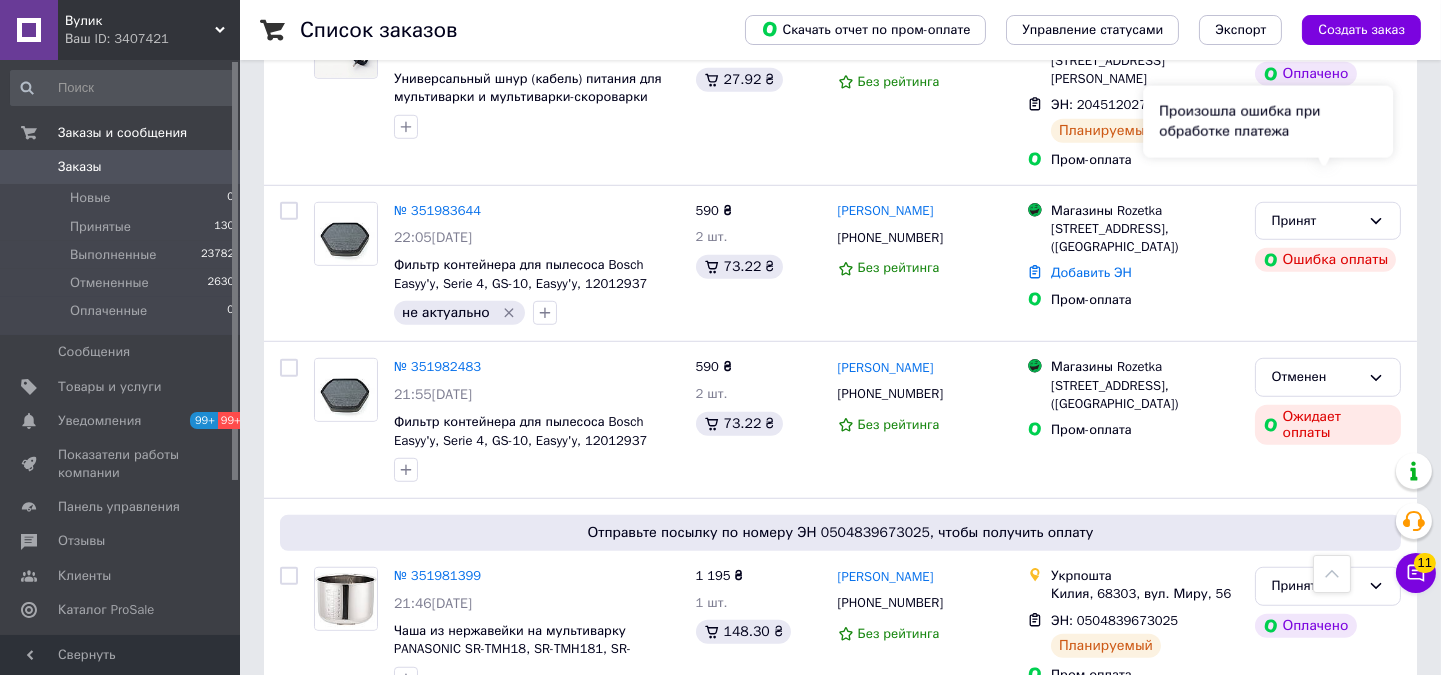 click on "Произошла ошибка при обработке платежа" at bounding box center [1268, 122] 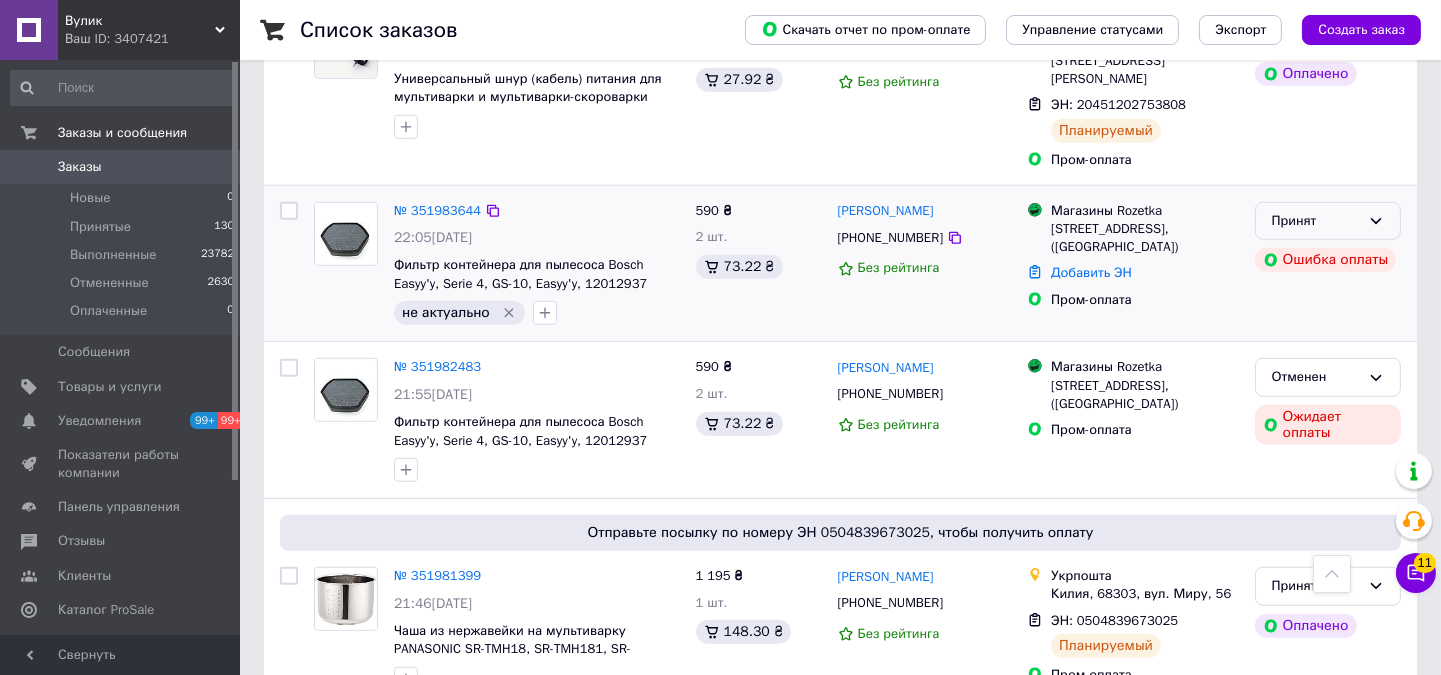 click on "Принят" at bounding box center [1328, 221] 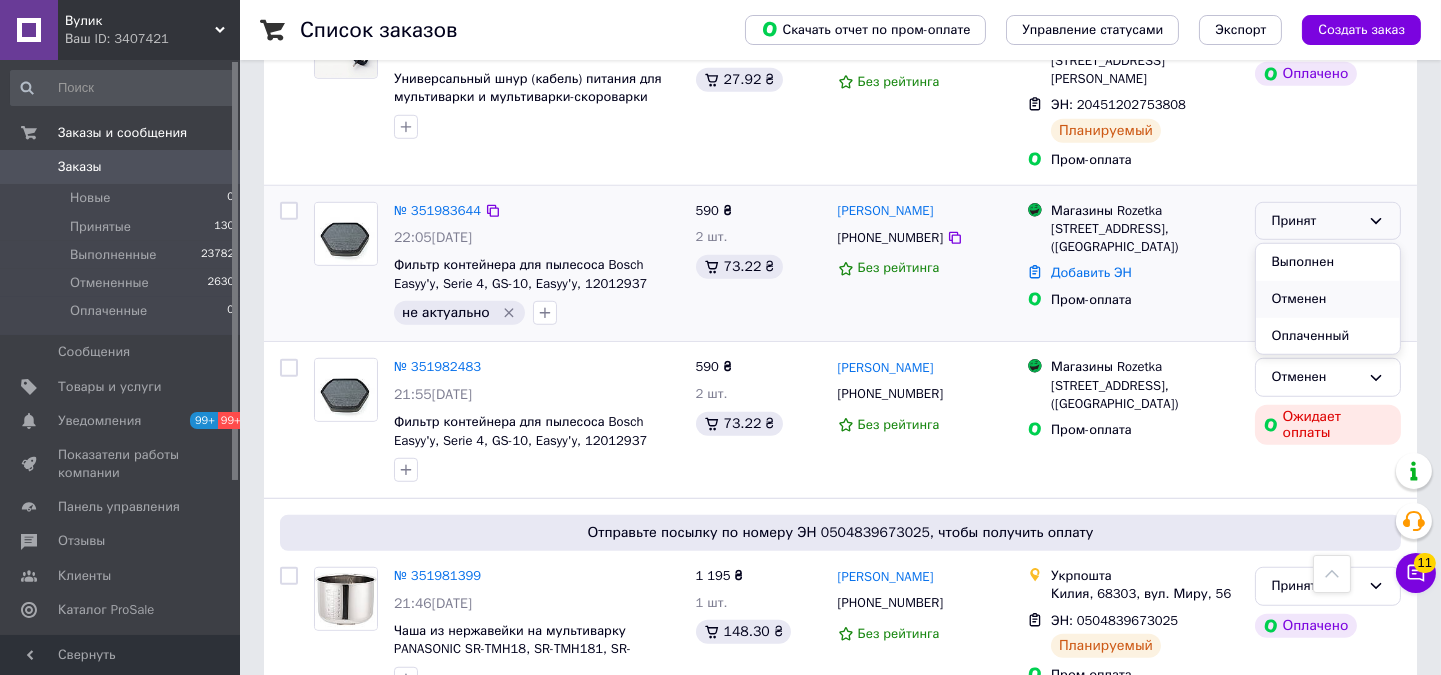 click on "Отменен" at bounding box center (1328, 299) 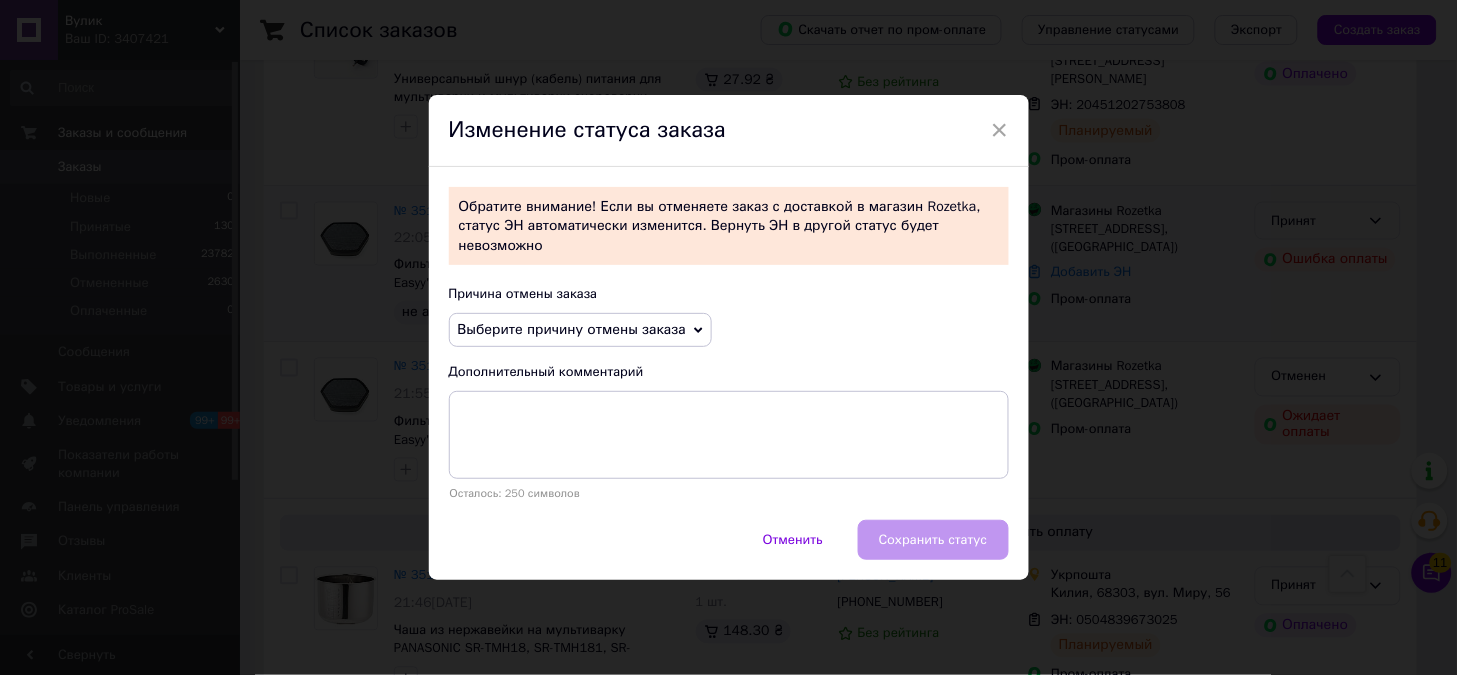 click on "Выберите причину отмены заказа" at bounding box center (572, 329) 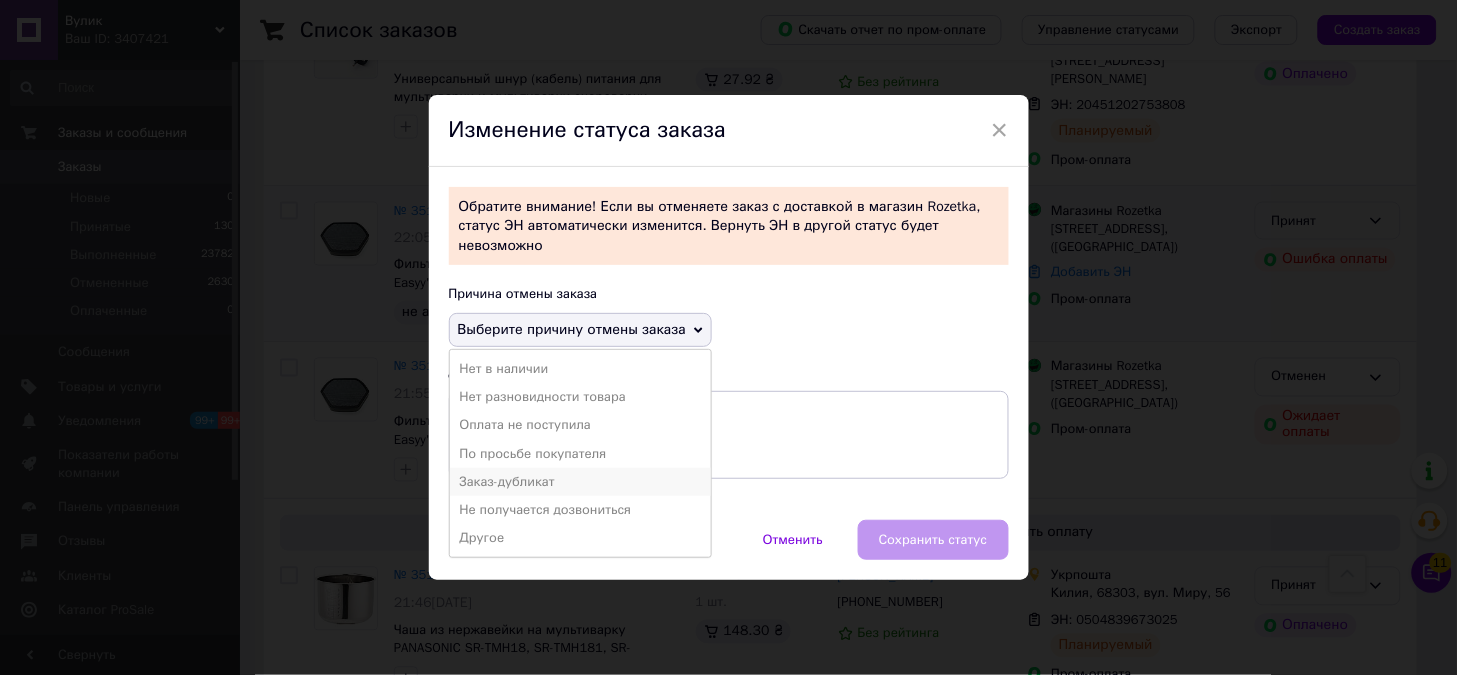 click on "Заказ-дубликат" at bounding box center [580, 482] 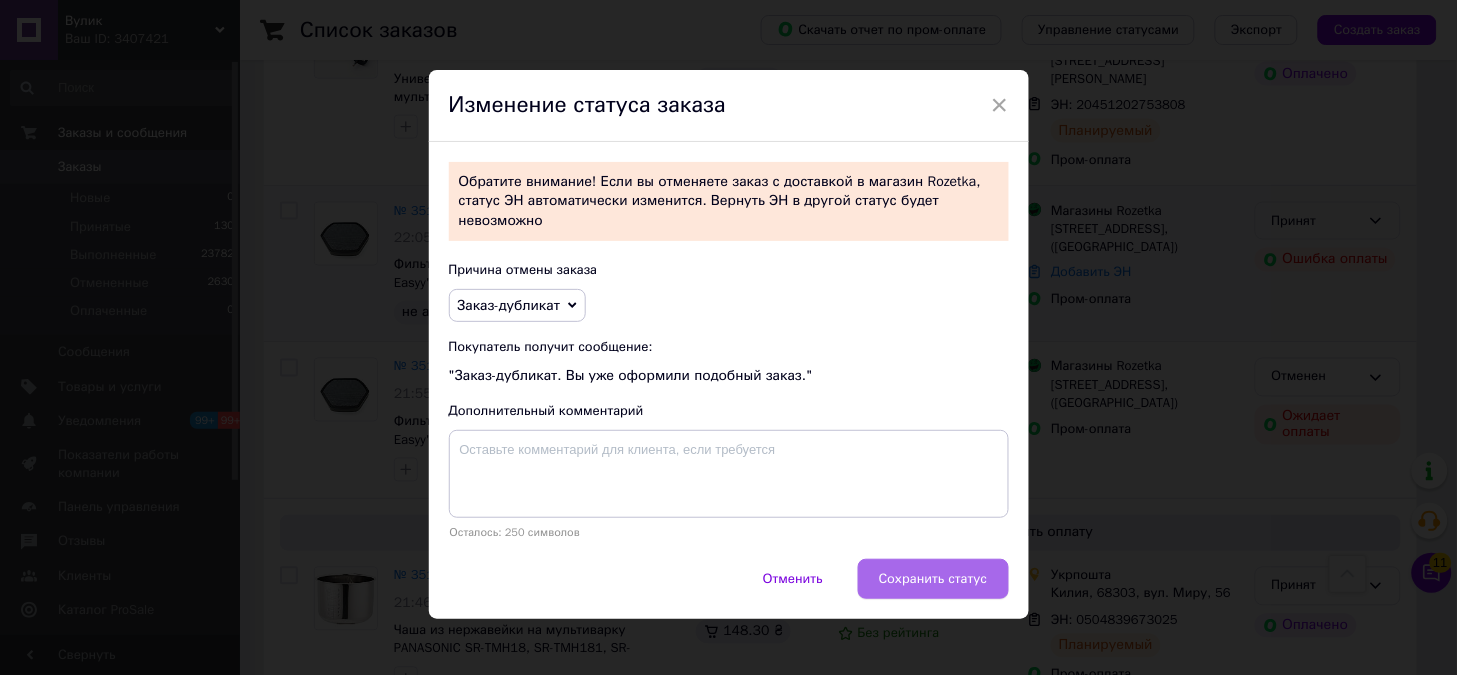 click on "Сохранить статус" at bounding box center [933, 579] 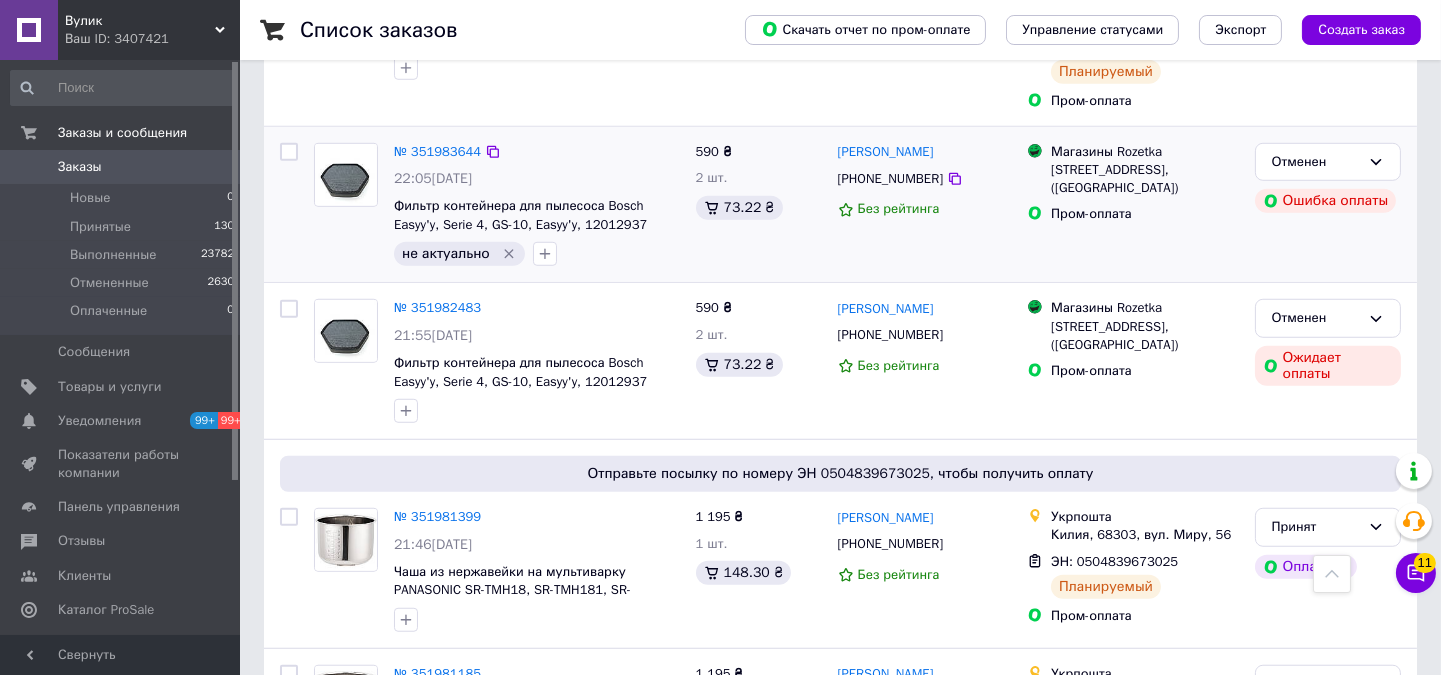 scroll, scrollTop: 2836, scrollLeft: 0, axis: vertical 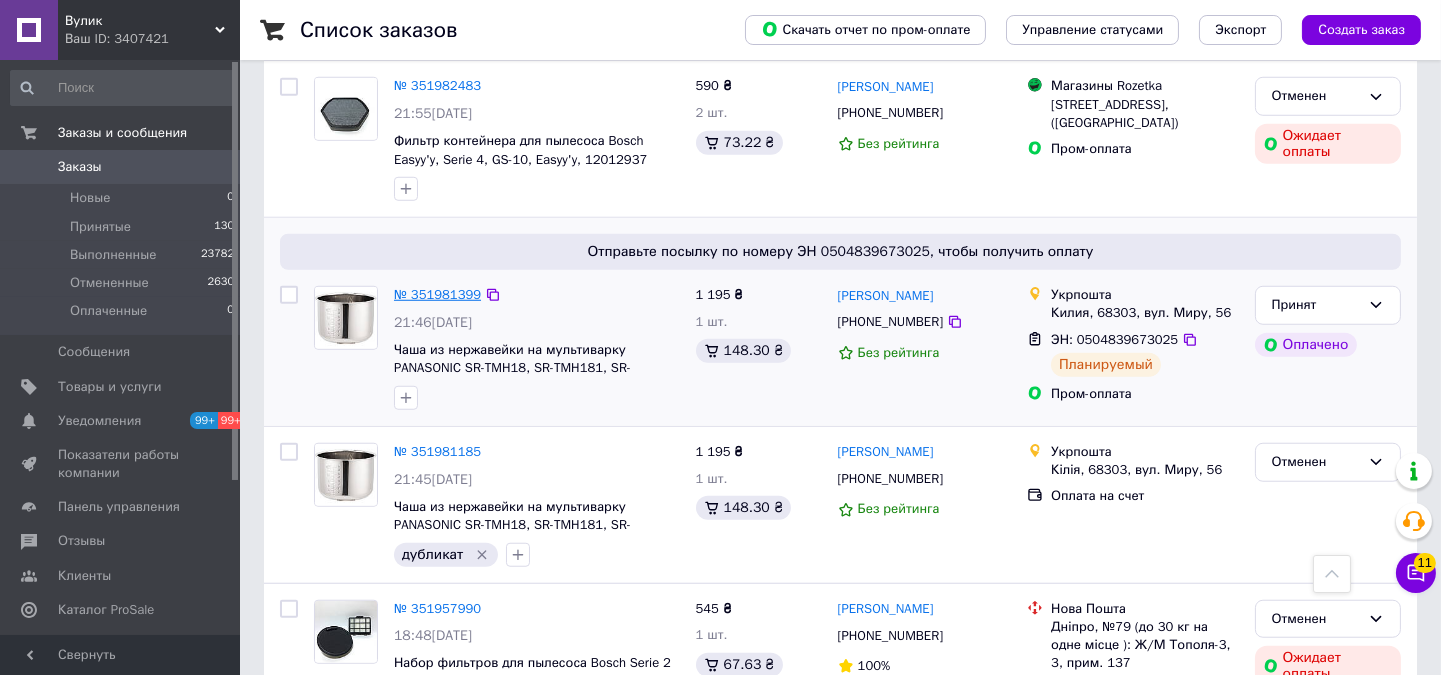 click on "№ 351981399" at bounding box center [437, 294] 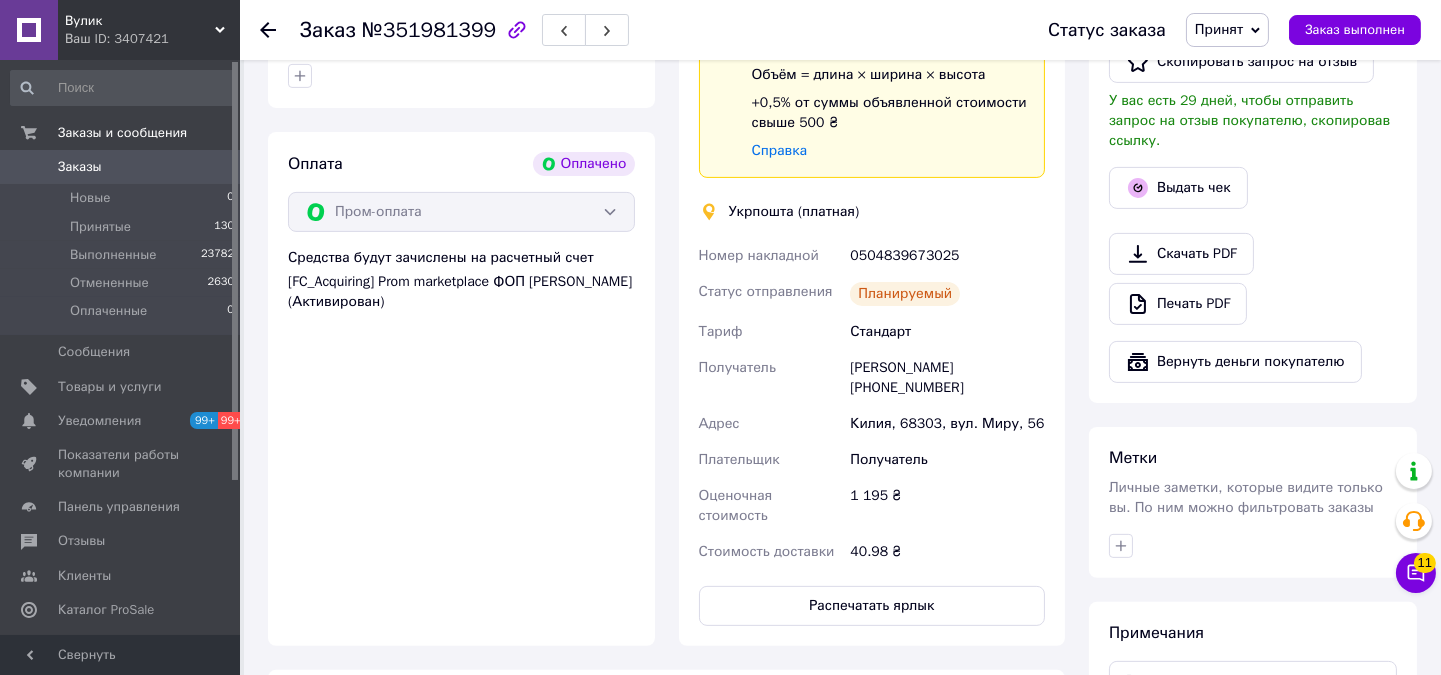 scroll, scrollTop: 1466, scrollLeft: 0, axis: vertical 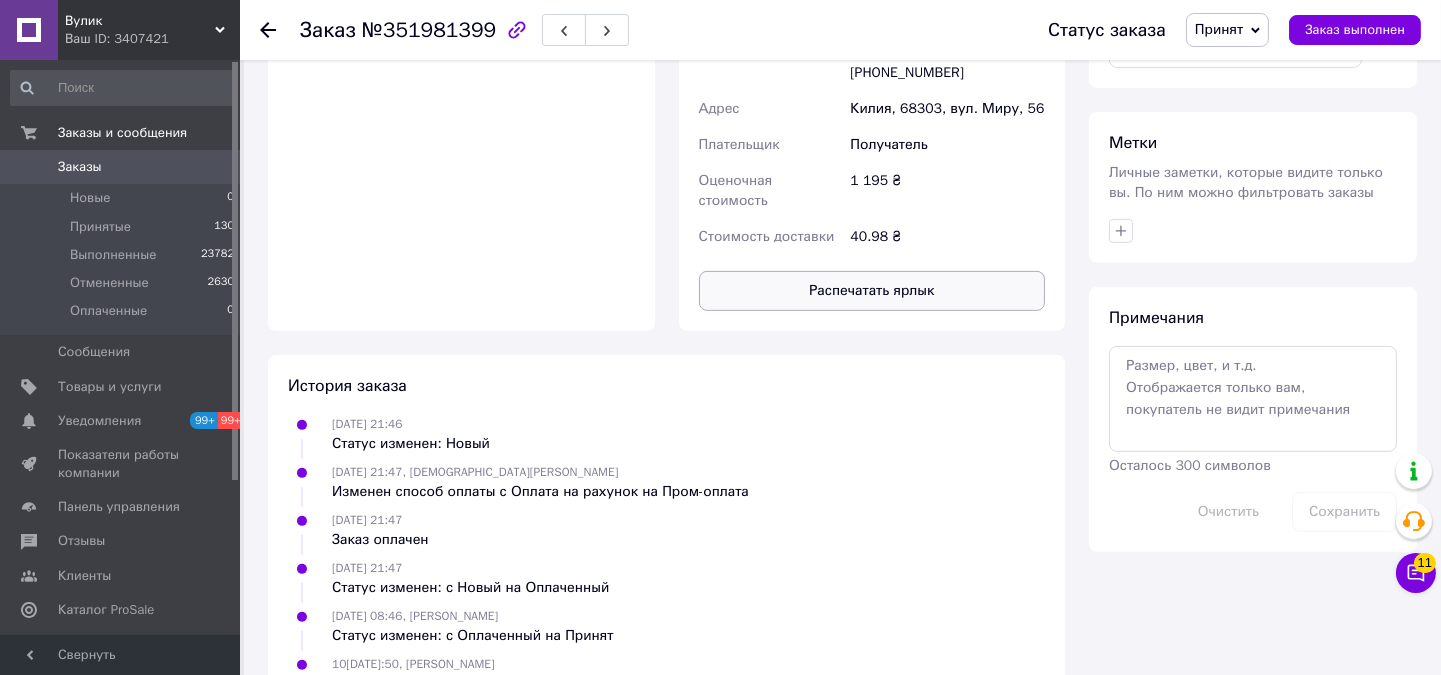 click on "Распечатать ярлык" at bounding box center [872, 291] 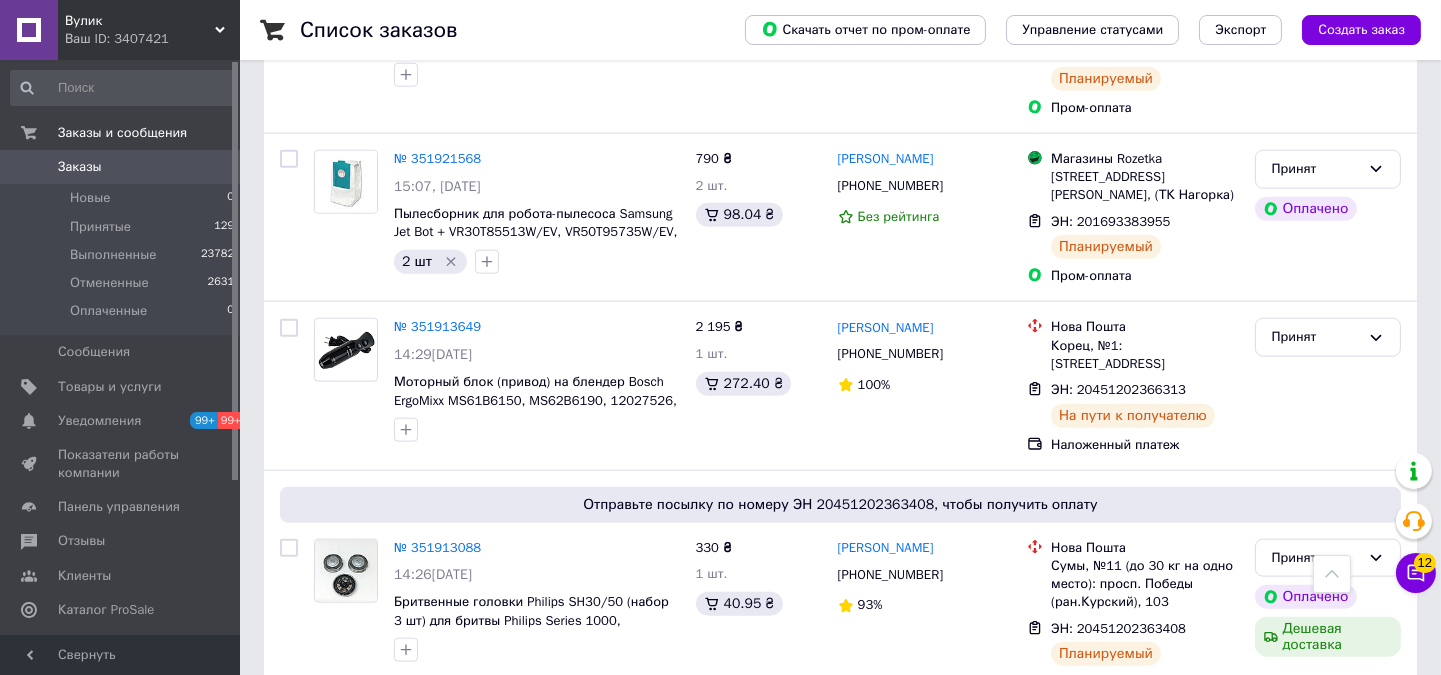scroll, scrollTop: 4222, scrollLeft: 0, axis: vertical 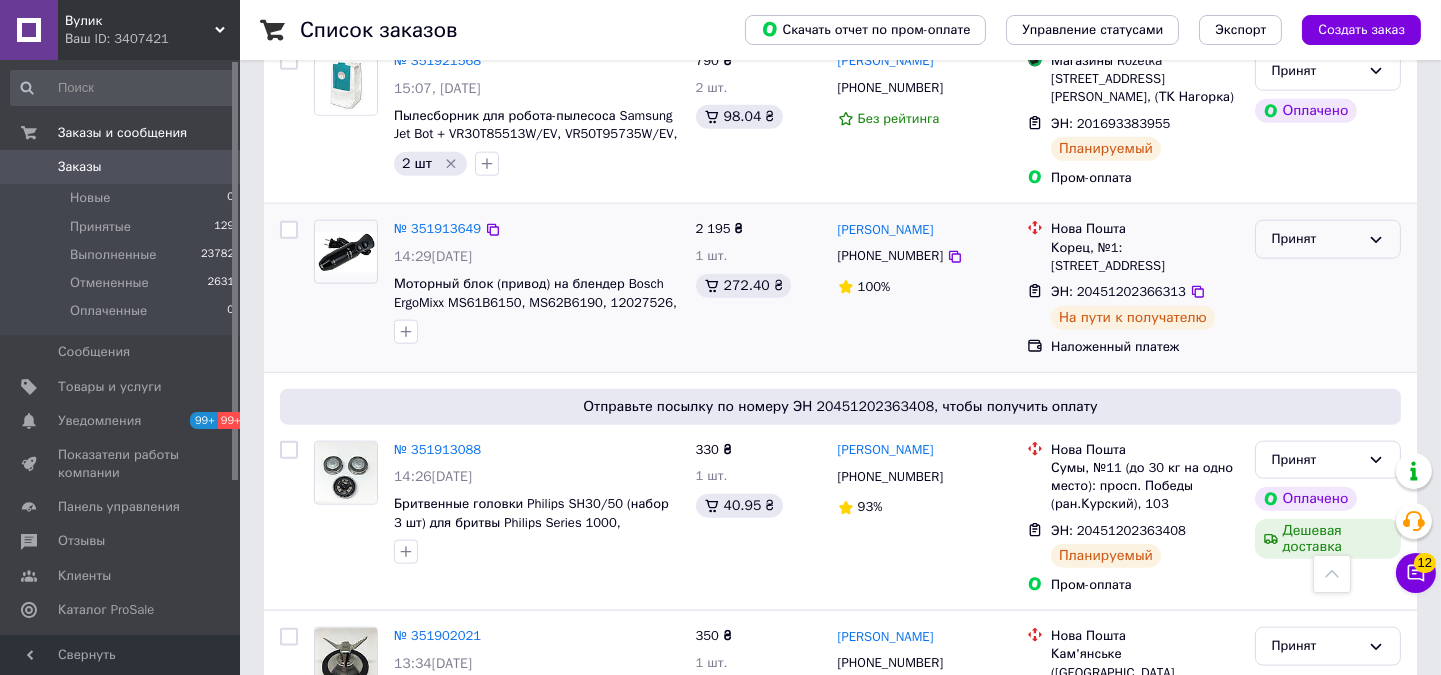 click on "Принят" at bounding box center [1328, 239] 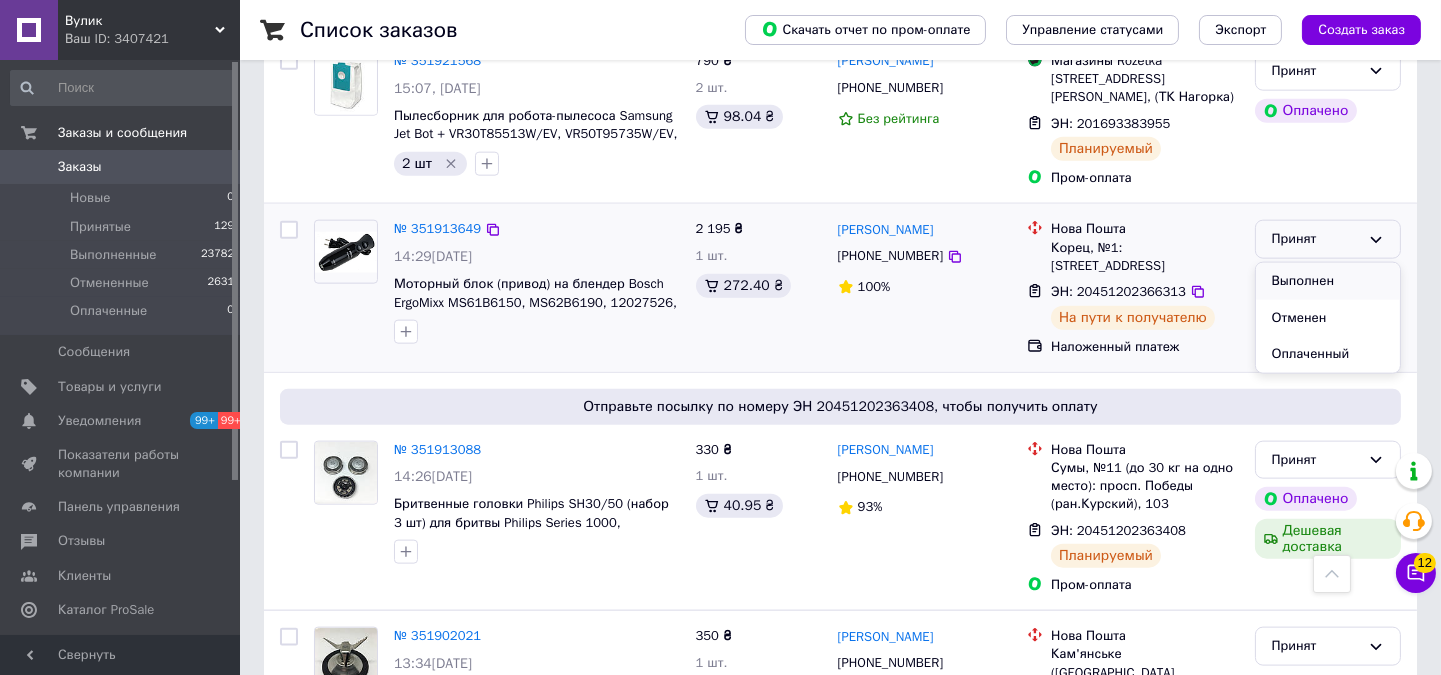 click on "Выполнен" at bounding box center [1328, 281] 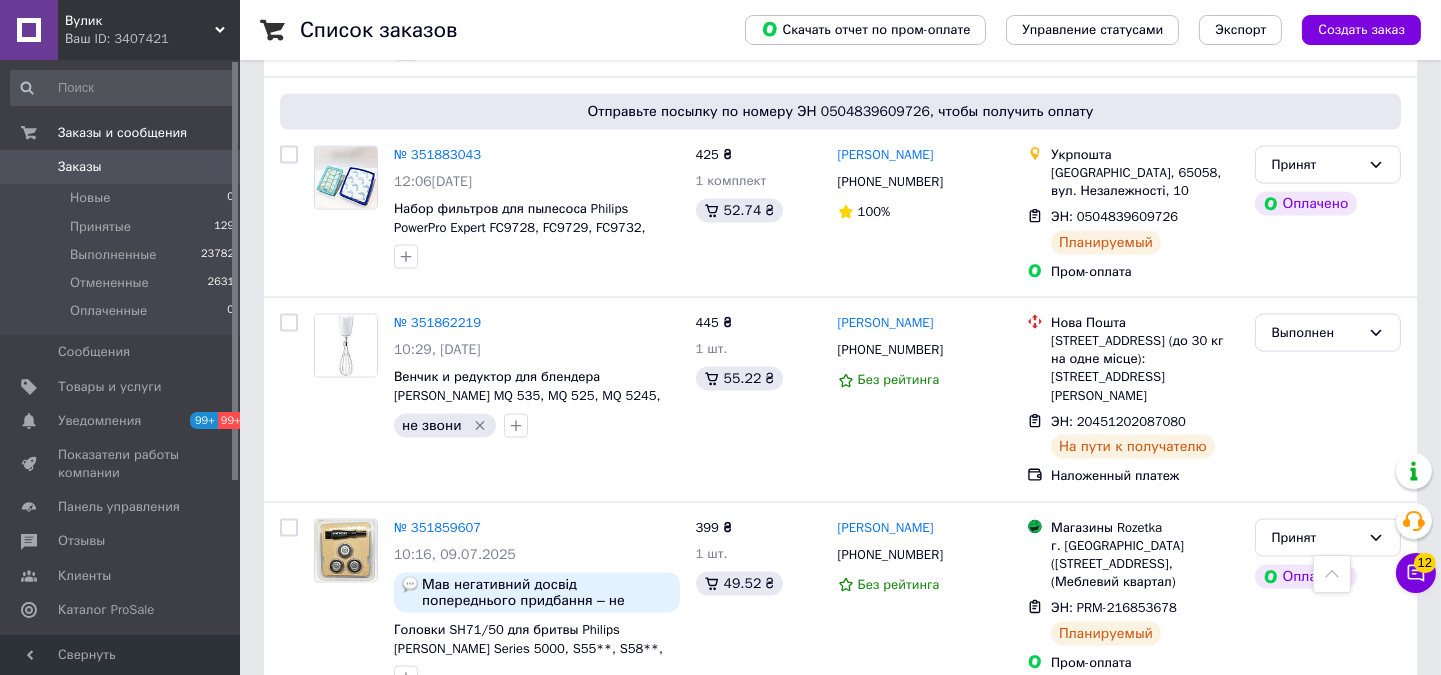 scroll, scrollTop: 6001, scrollLeft: 0, axis: vertical 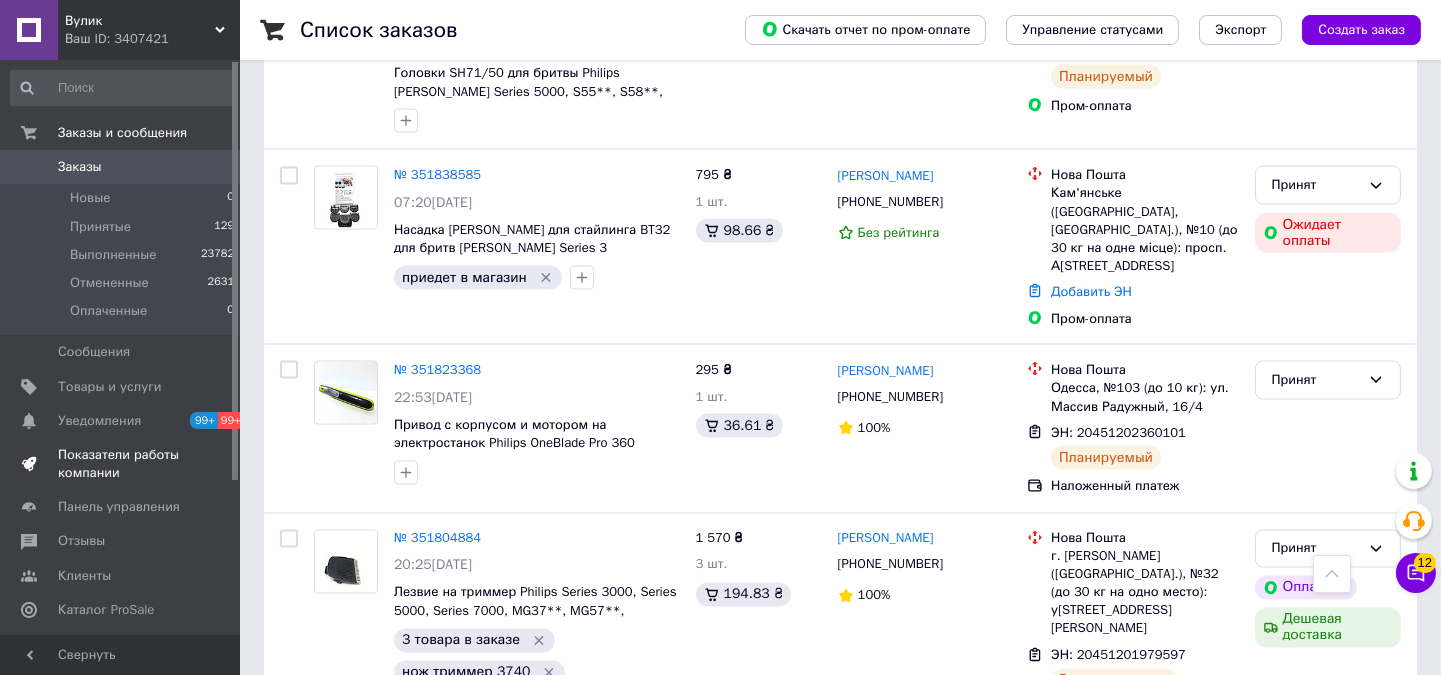 click on "Показатели работы компании" at bounding box center (121, 464) 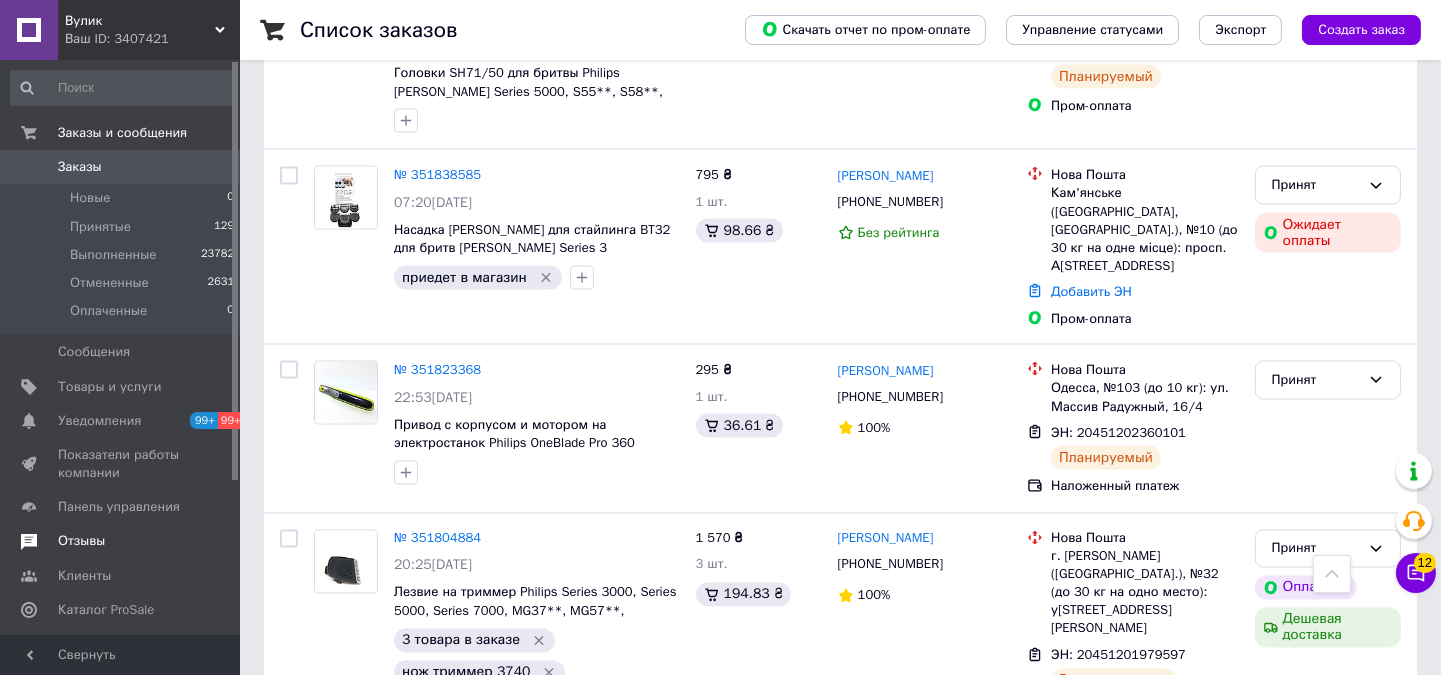 scroll, scrollTop: 0, scrollLeft: 0, axis: both 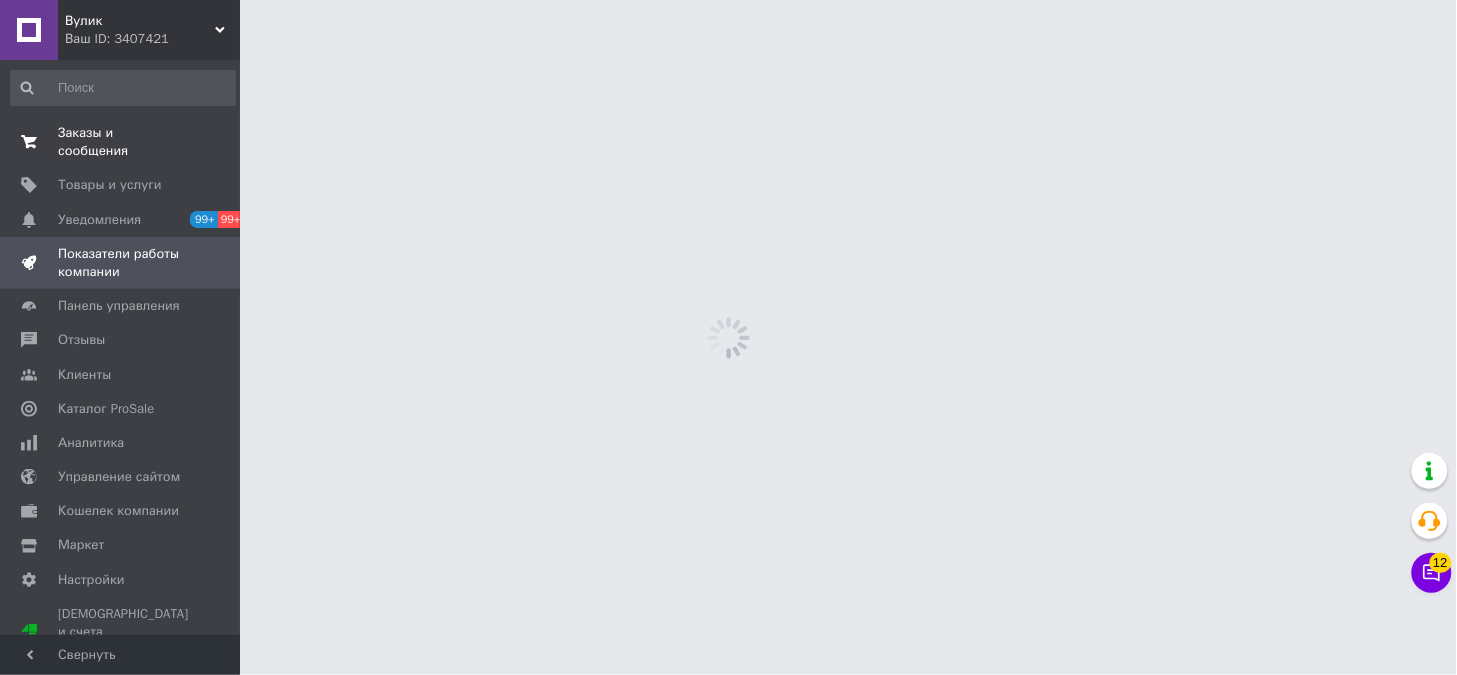 click on "Заказы и сообщения" at bounding box center [121, 142] 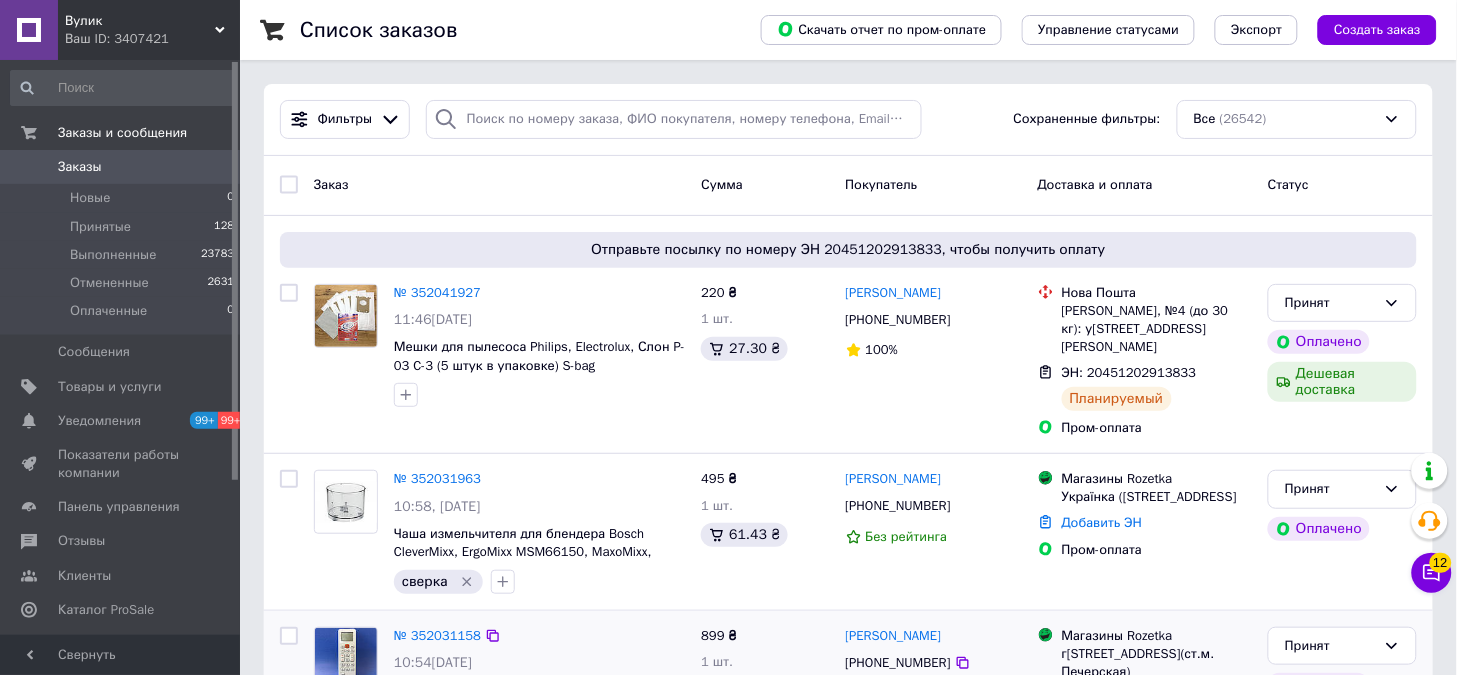click on "Товары и услуги" at bounding box center [110, 387] 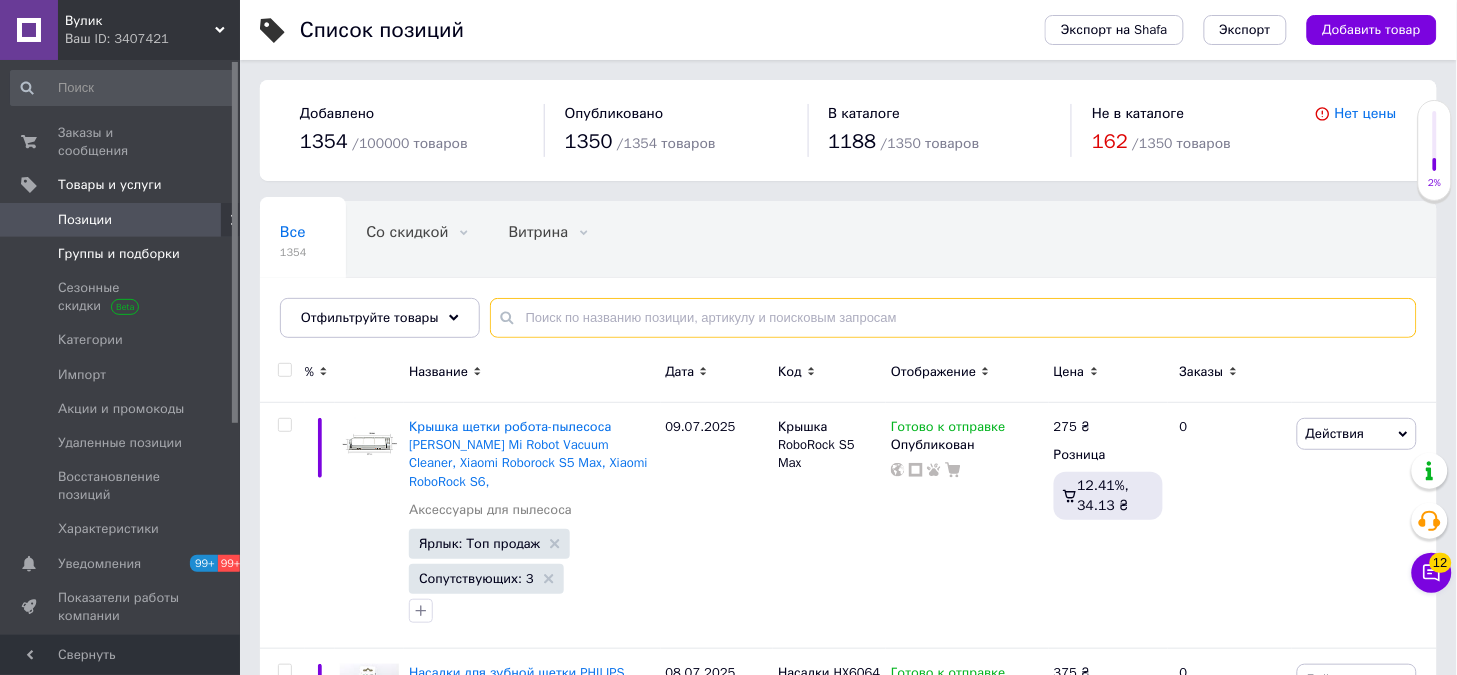click at bounding box center [953, 318] 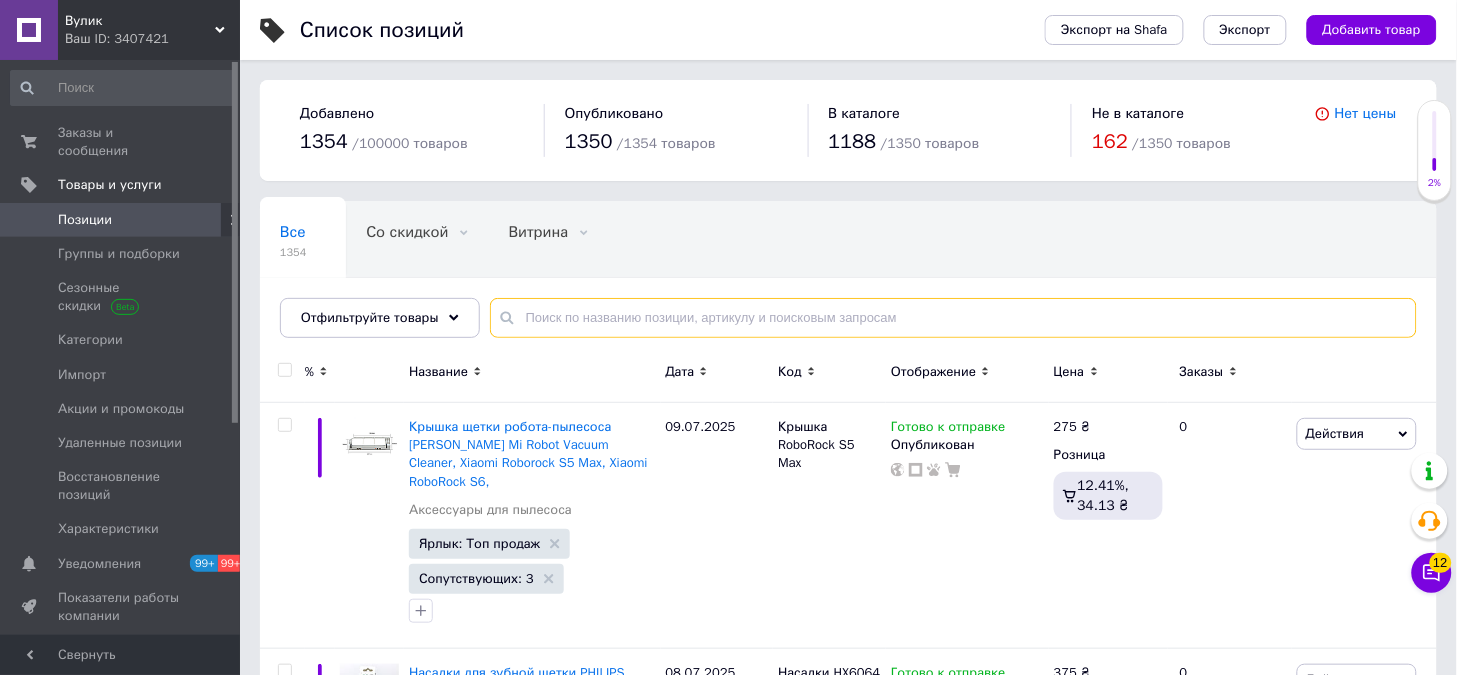 click at bounding box center (953, 318) 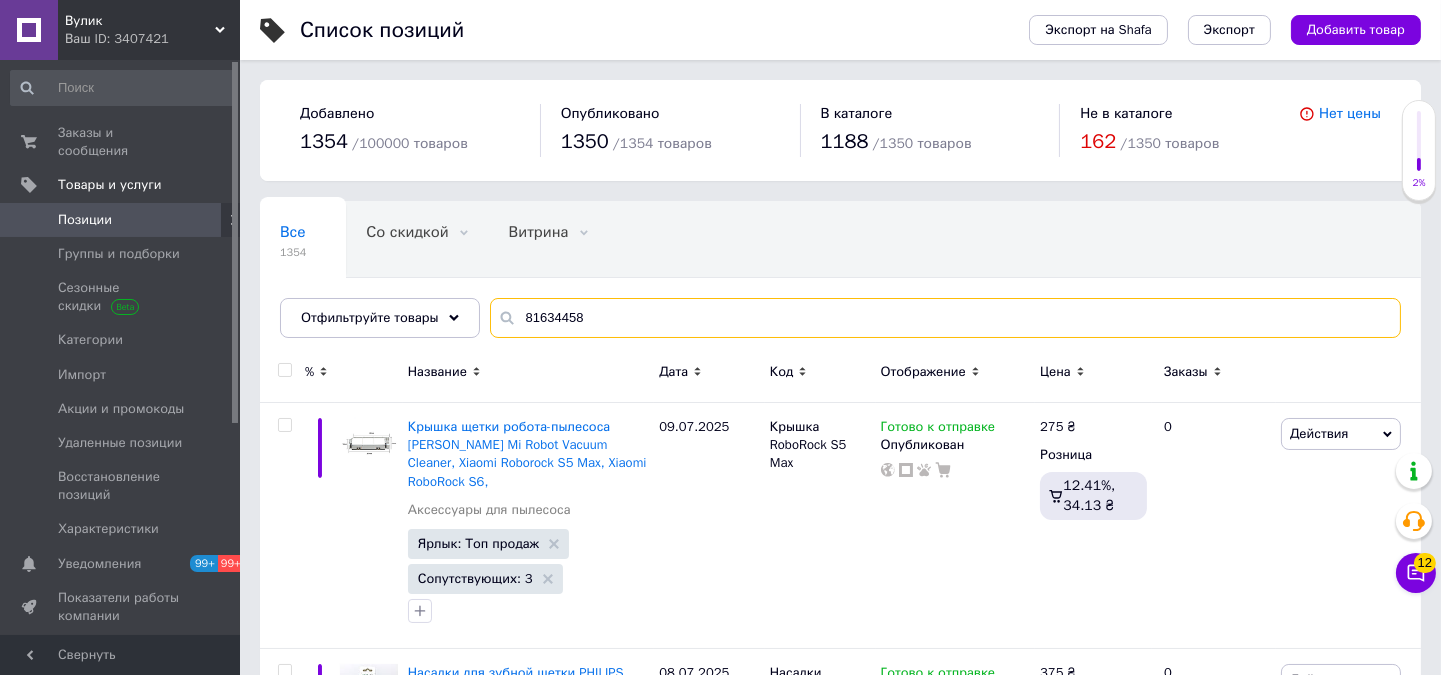 type on "81634458" 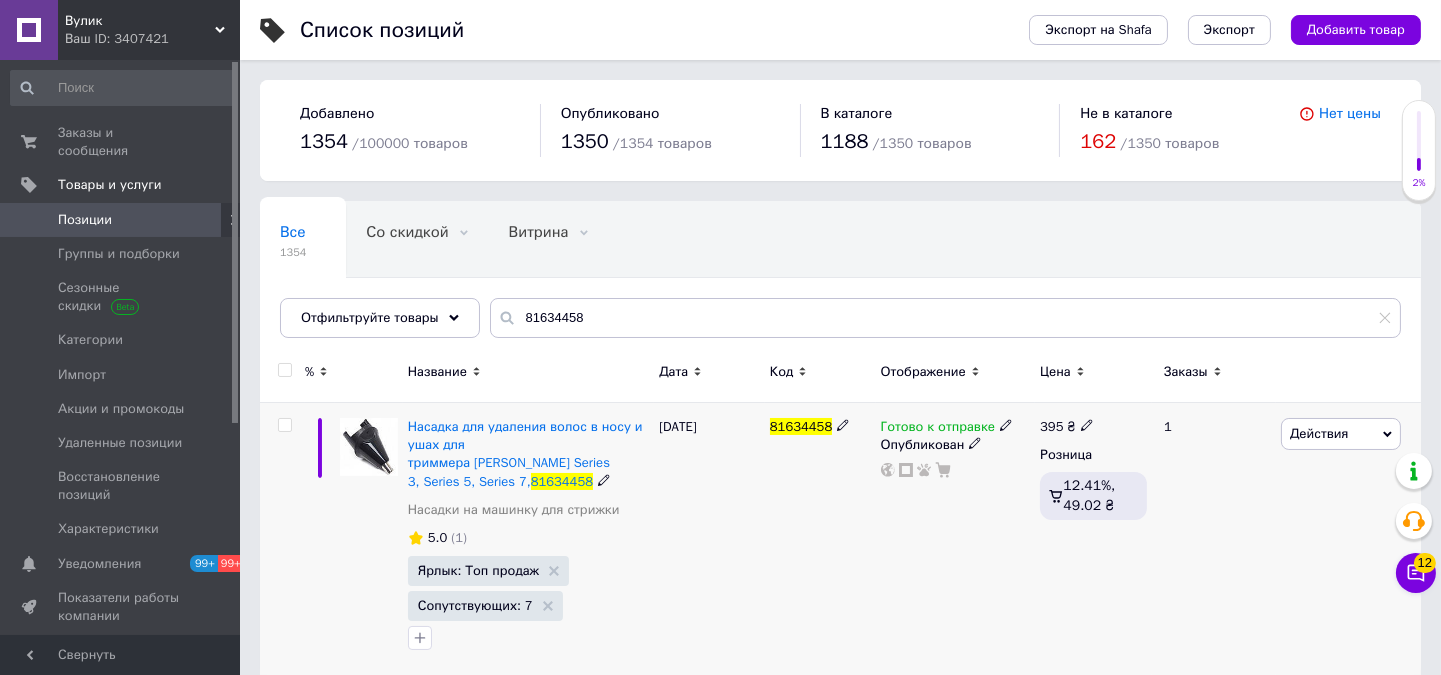 click 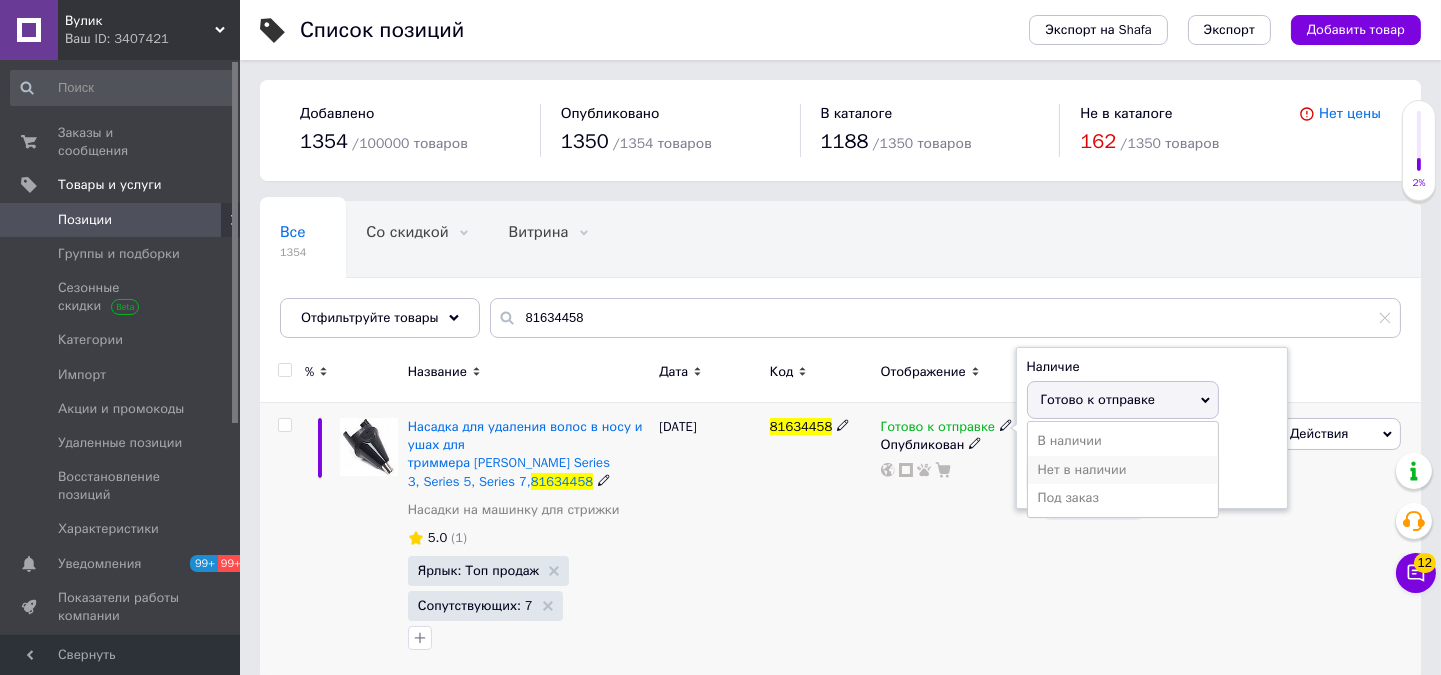 click on "Нет в наличии" at bounding box center (1123, 470) 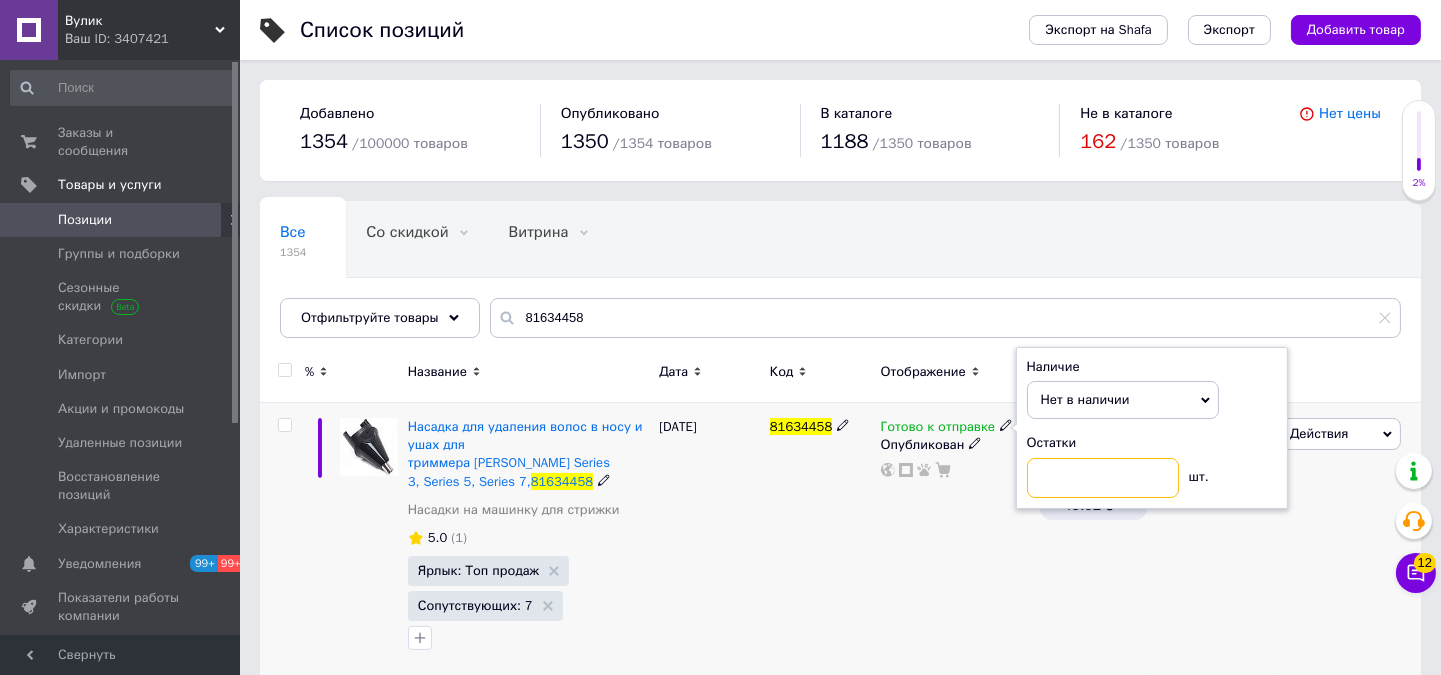 click at bounding box center [1103, 478] 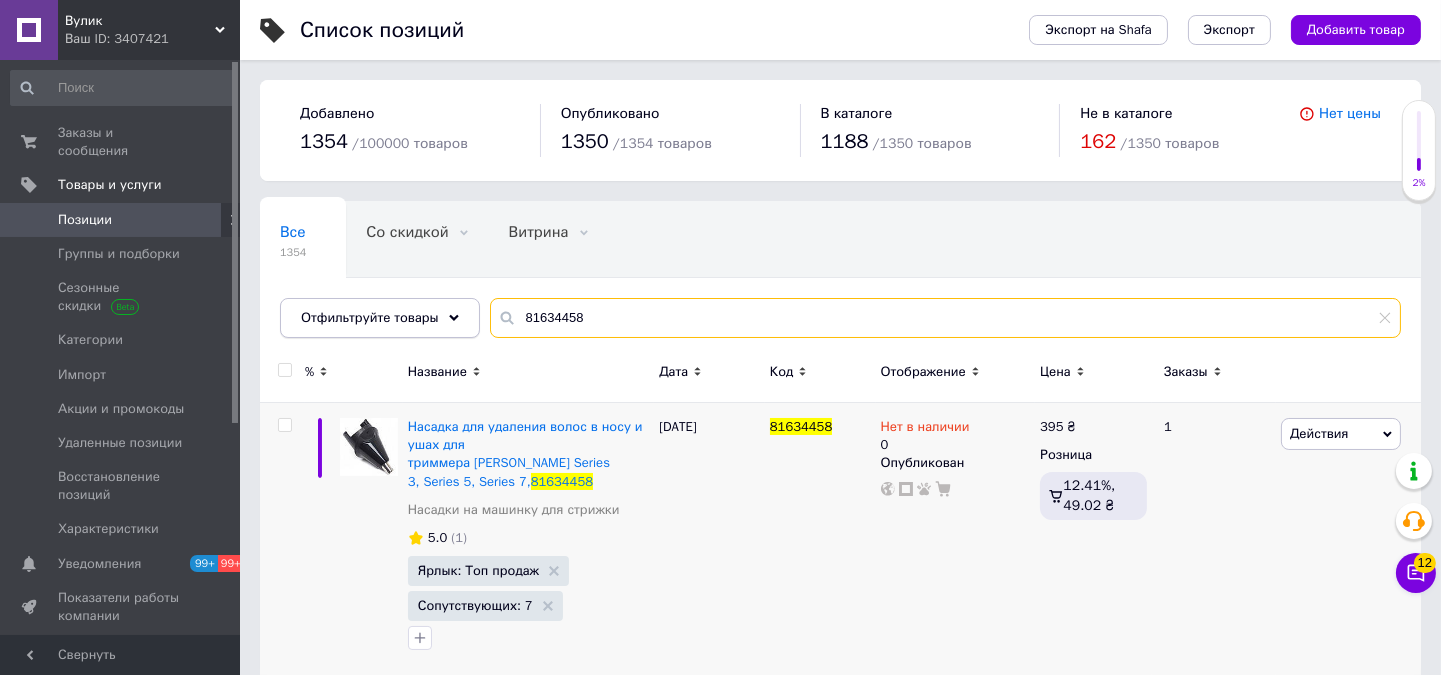 drag, startPoint x: 625, startPoint y: 317, endPoint x: 471, endPoint y: 320, distance: 154.02922 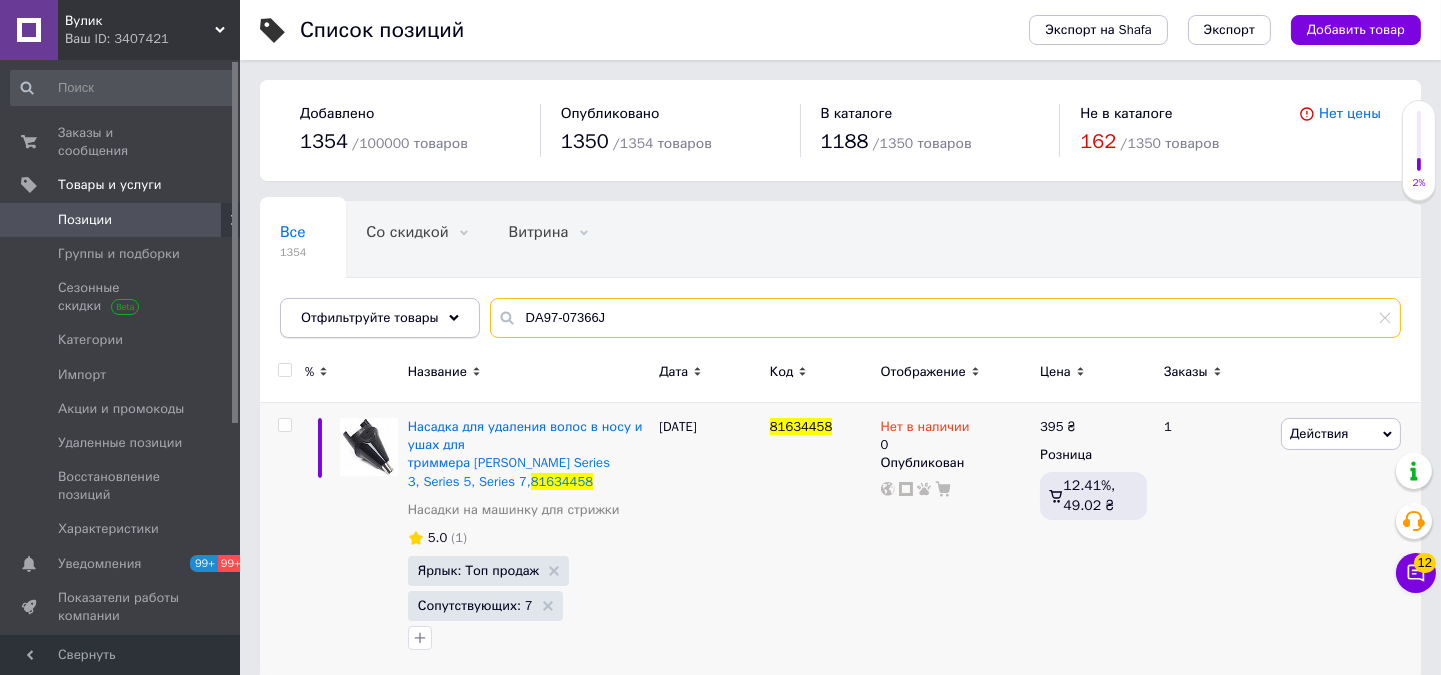 type on "DA97-07366J" 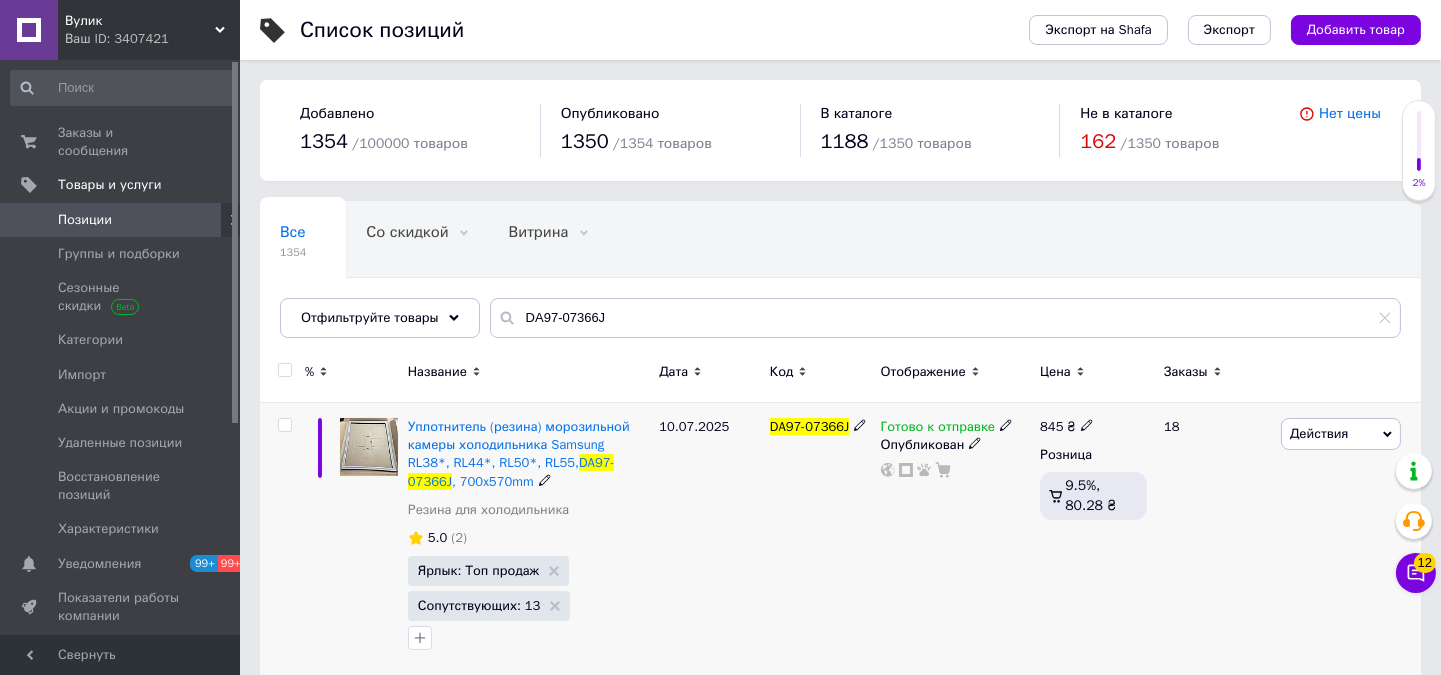 click on "845   ₴" at bounding box center [1093, 427] 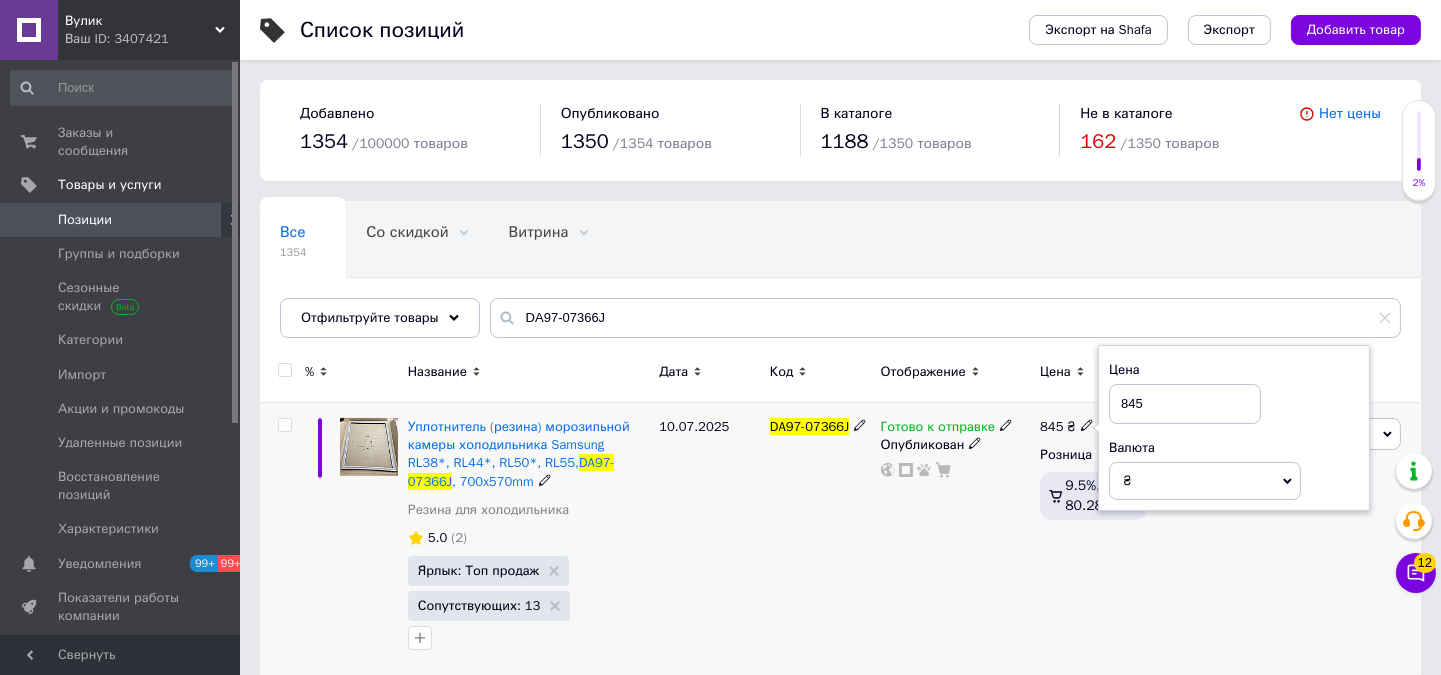 drag, startPoint x: 1090, startPoint y: 428, endPoint x: 1080, endPoint y: 423, distance: 11.18034 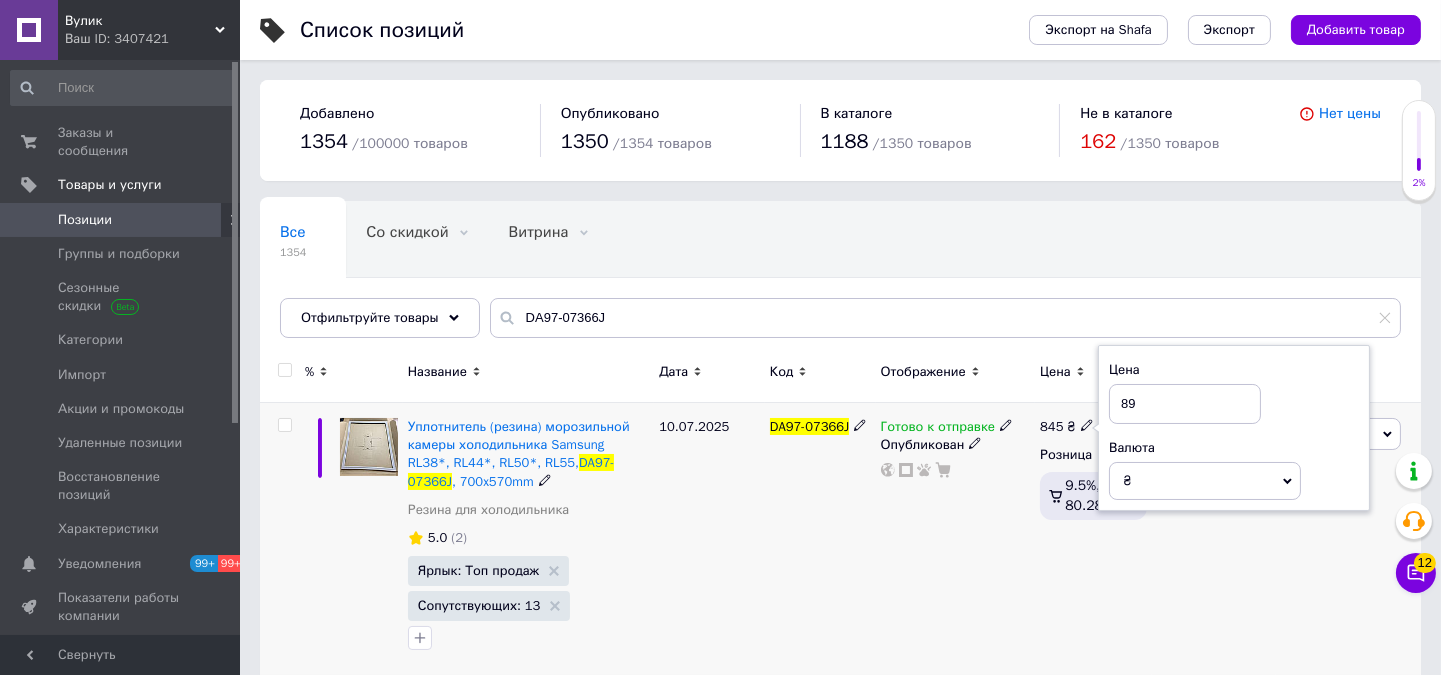 type on "895" 